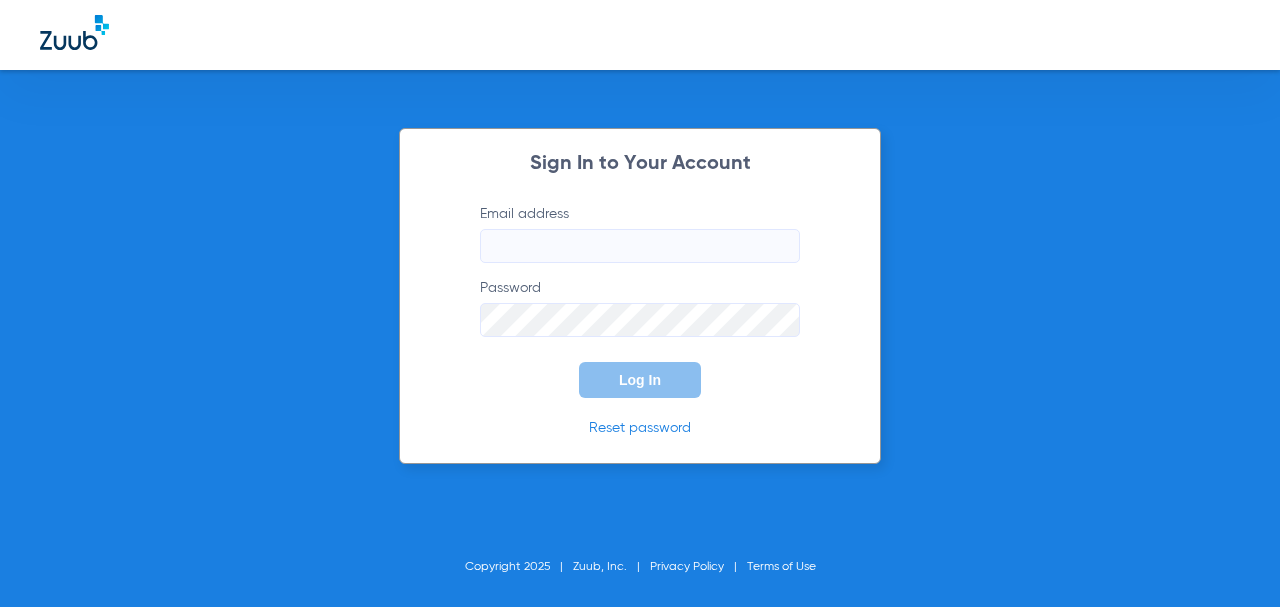 scroll, scrollTop: 0, scrollLeft: 0, axis: both 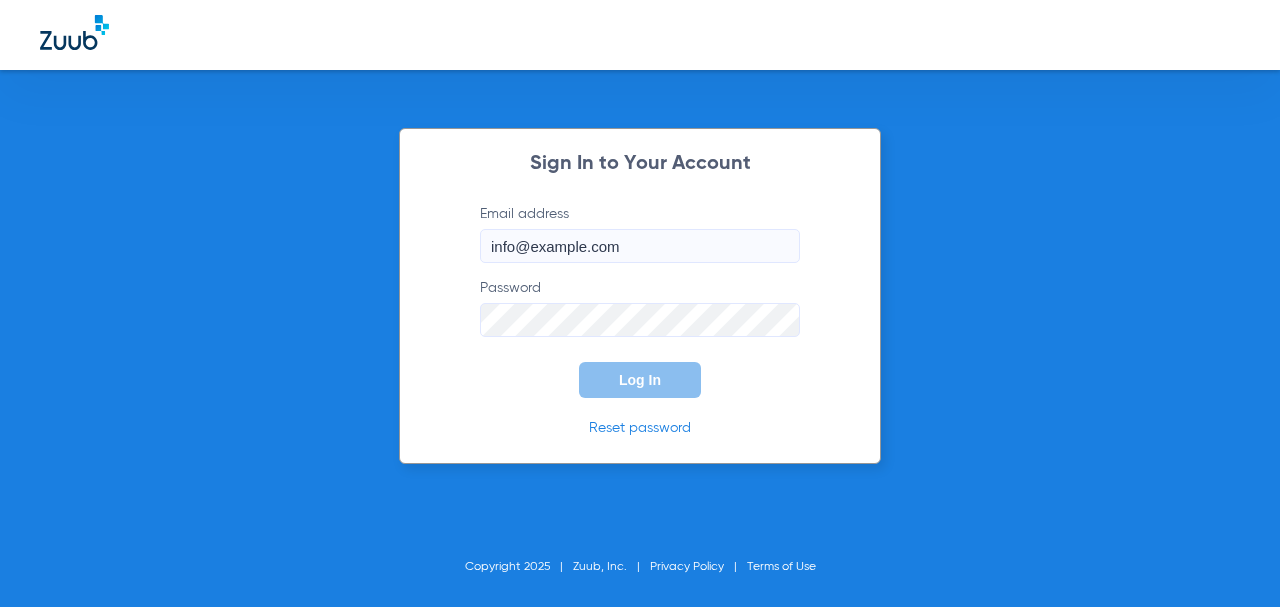 type on "info@example.com" 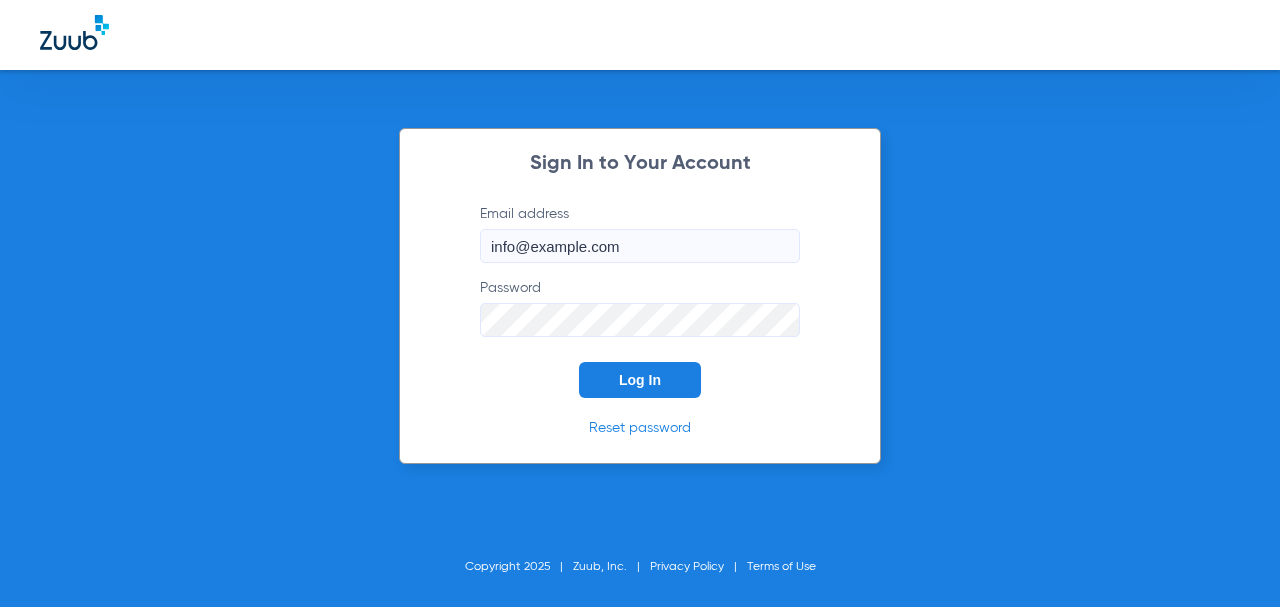 click on "Log In" 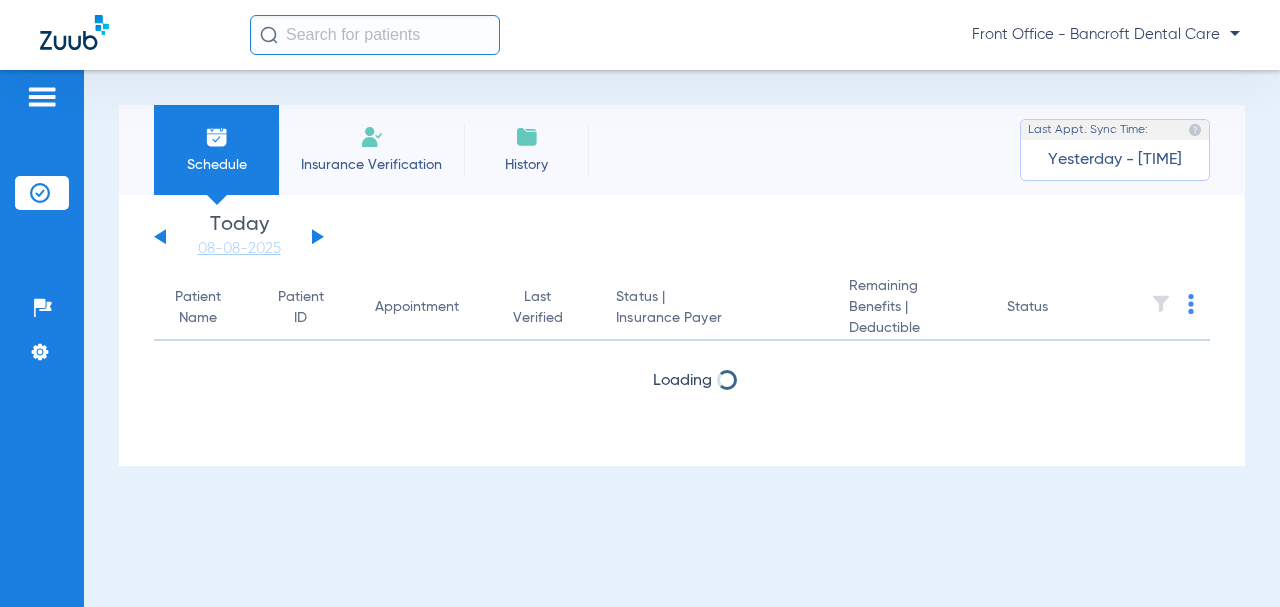 click 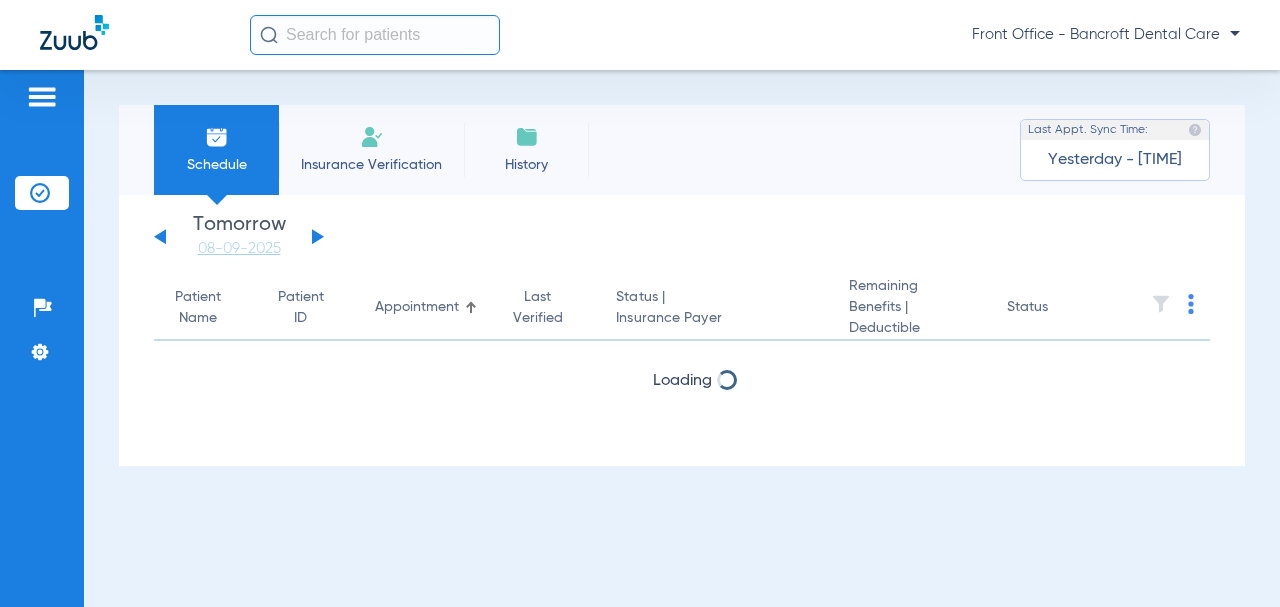 click 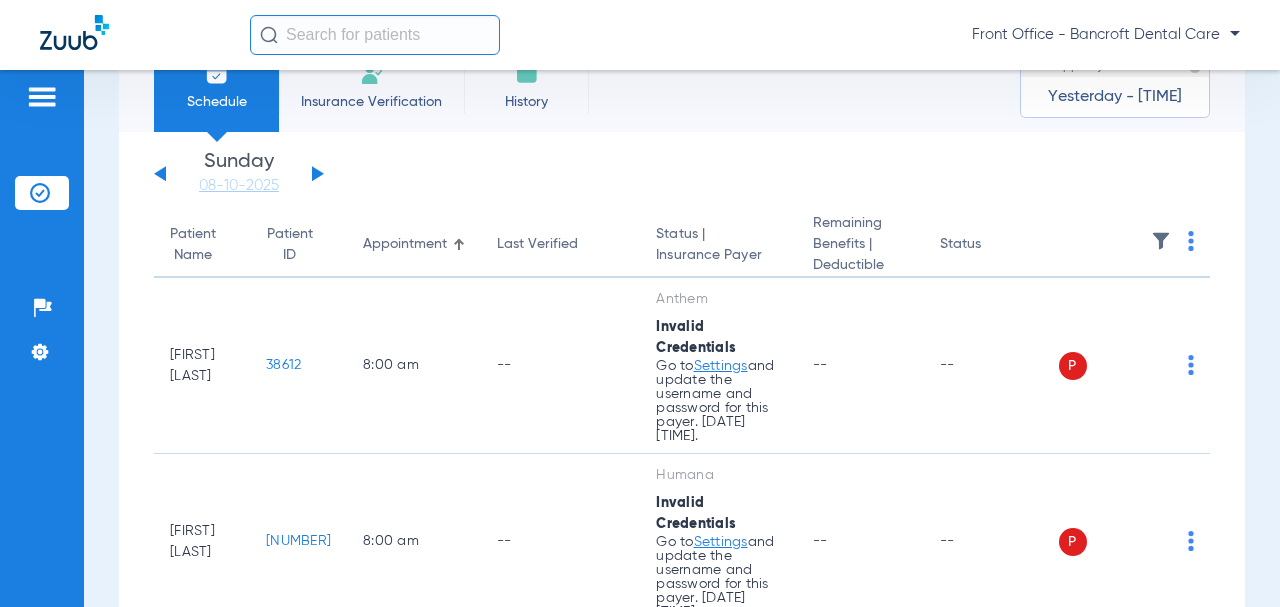 scroll, scrollTop: 0, scrollLeft: 0, axis: both 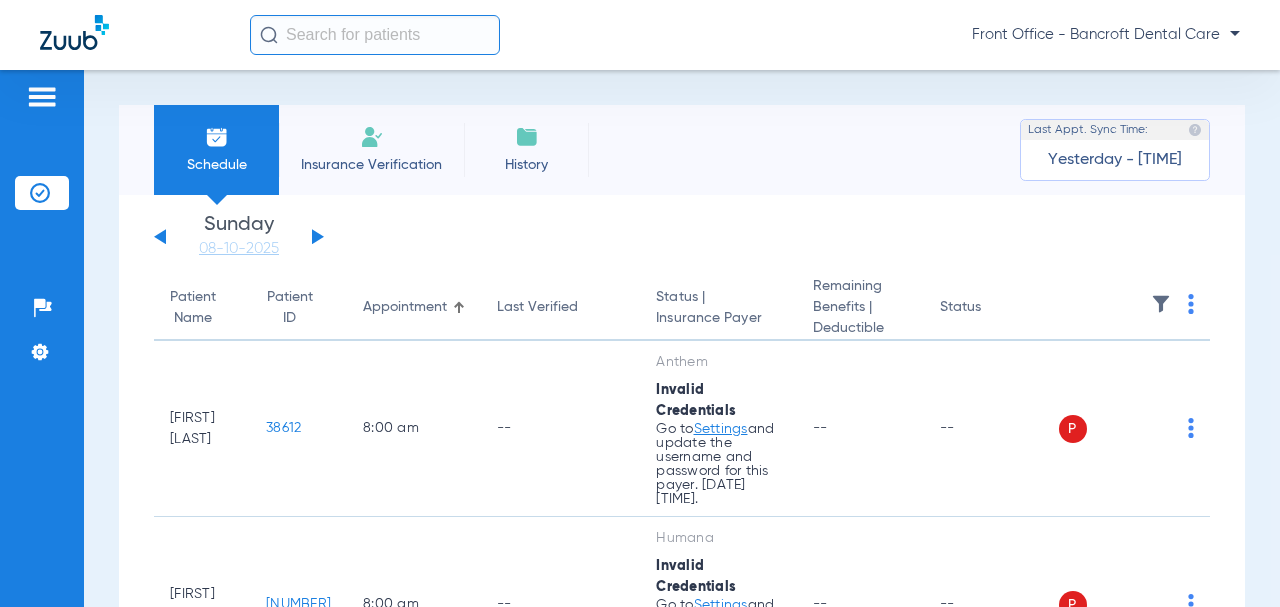 click 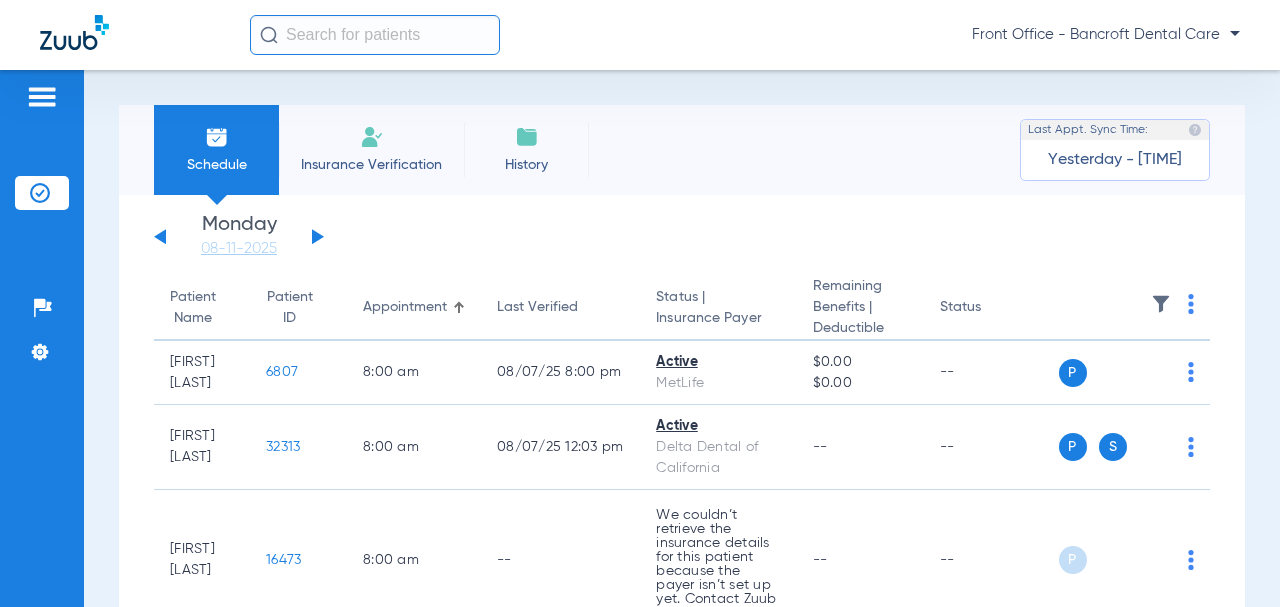 click 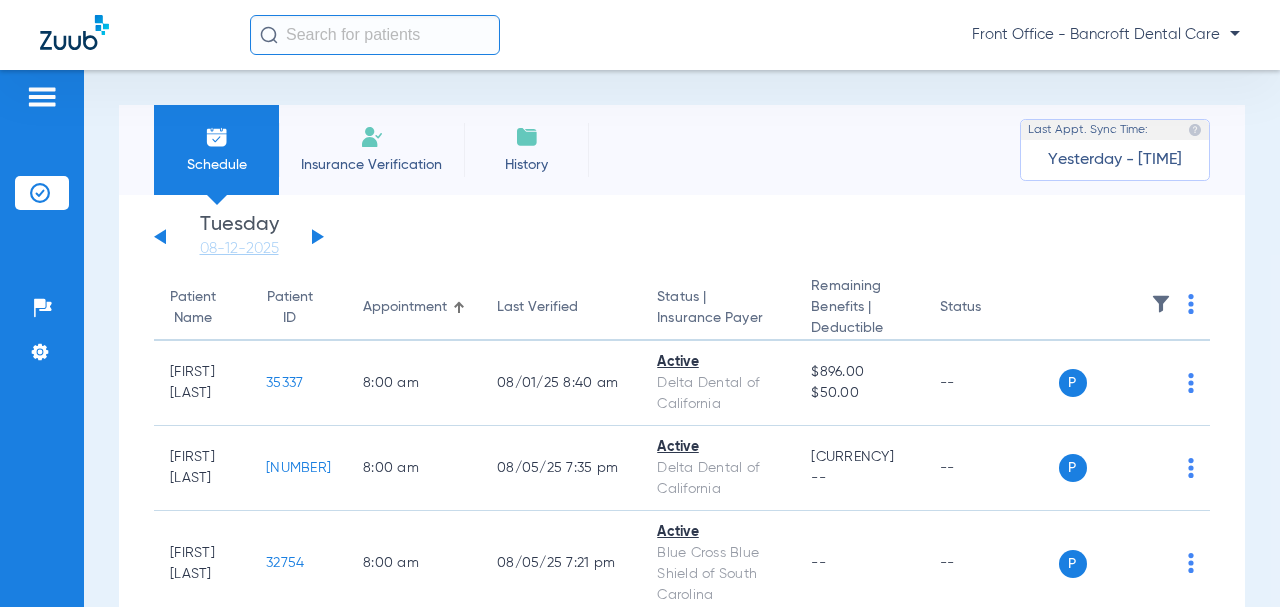 click 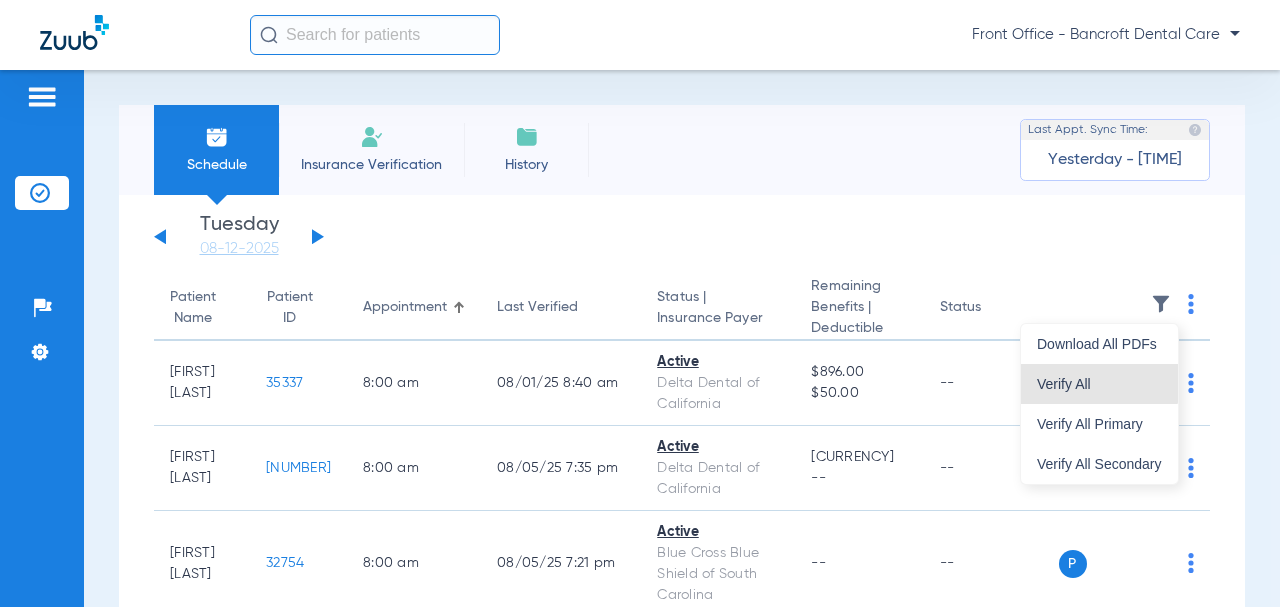 click on "Verify All" at bounding box center (1099, 384) 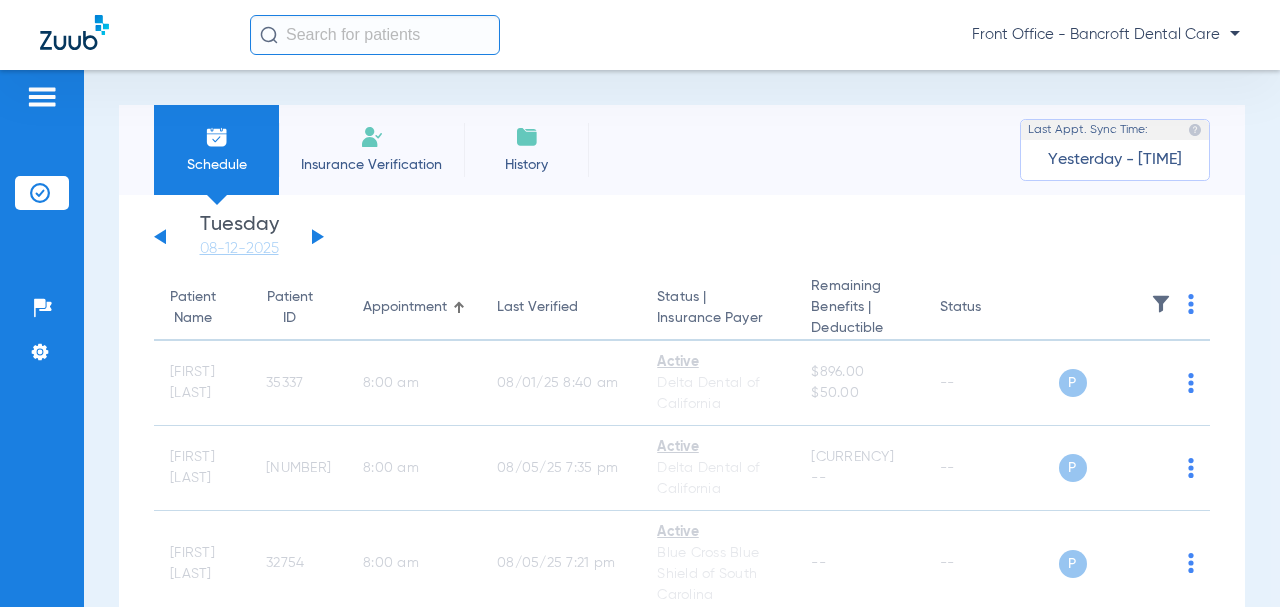 click 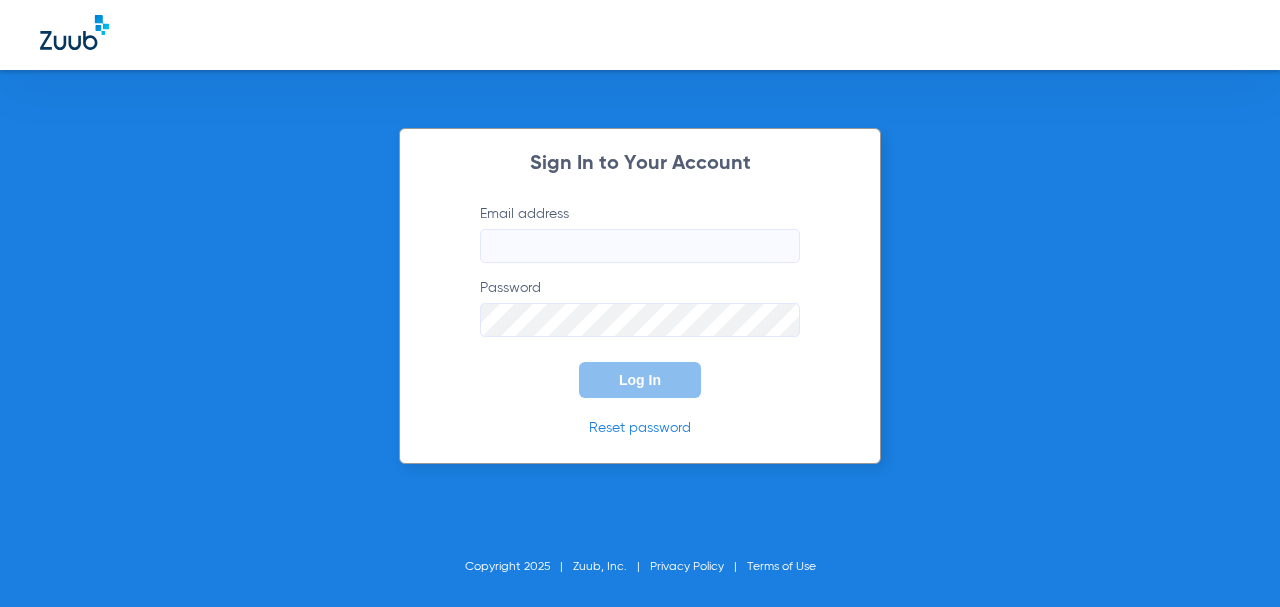 click on "Email address" 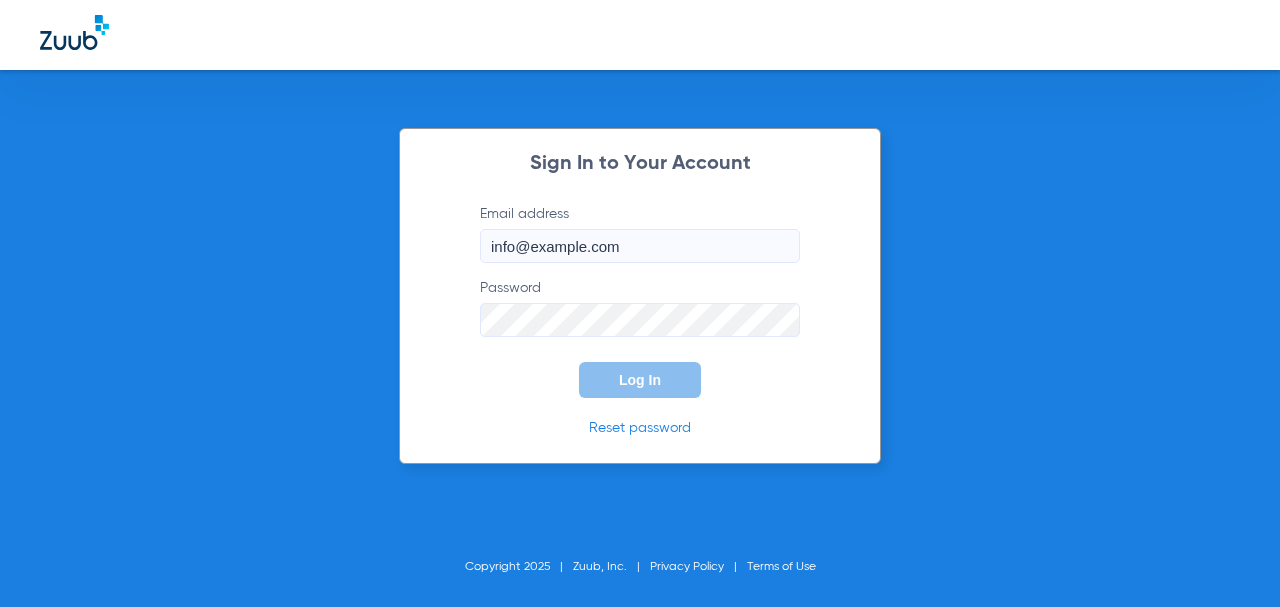type on "info@example.com" 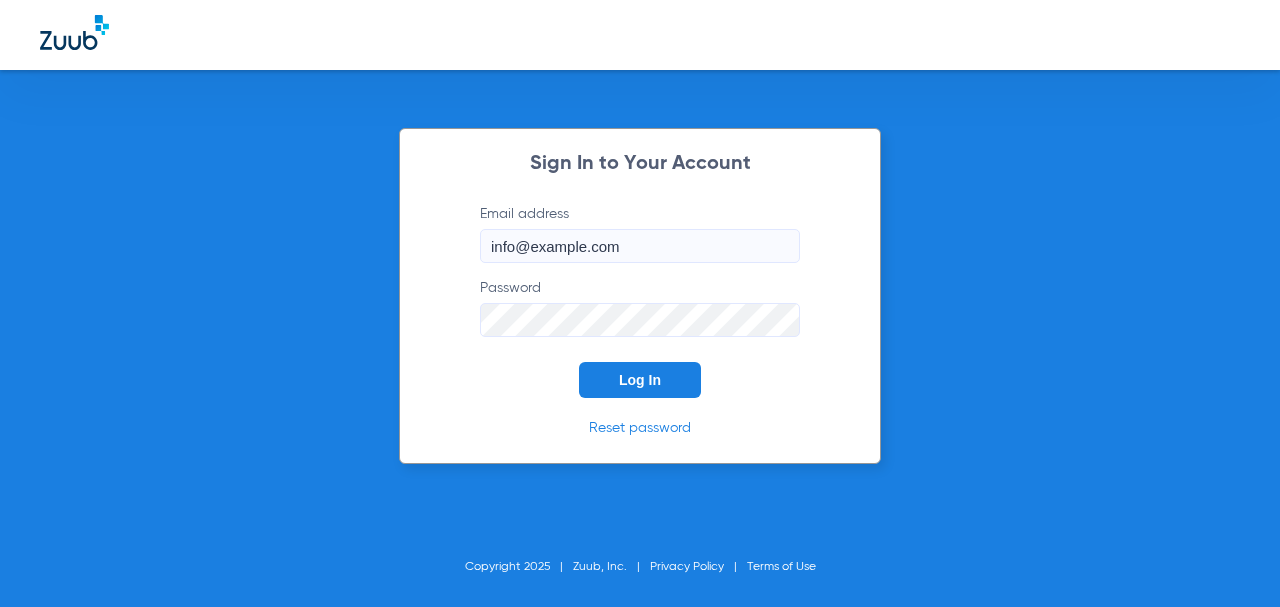 click on "Log In" 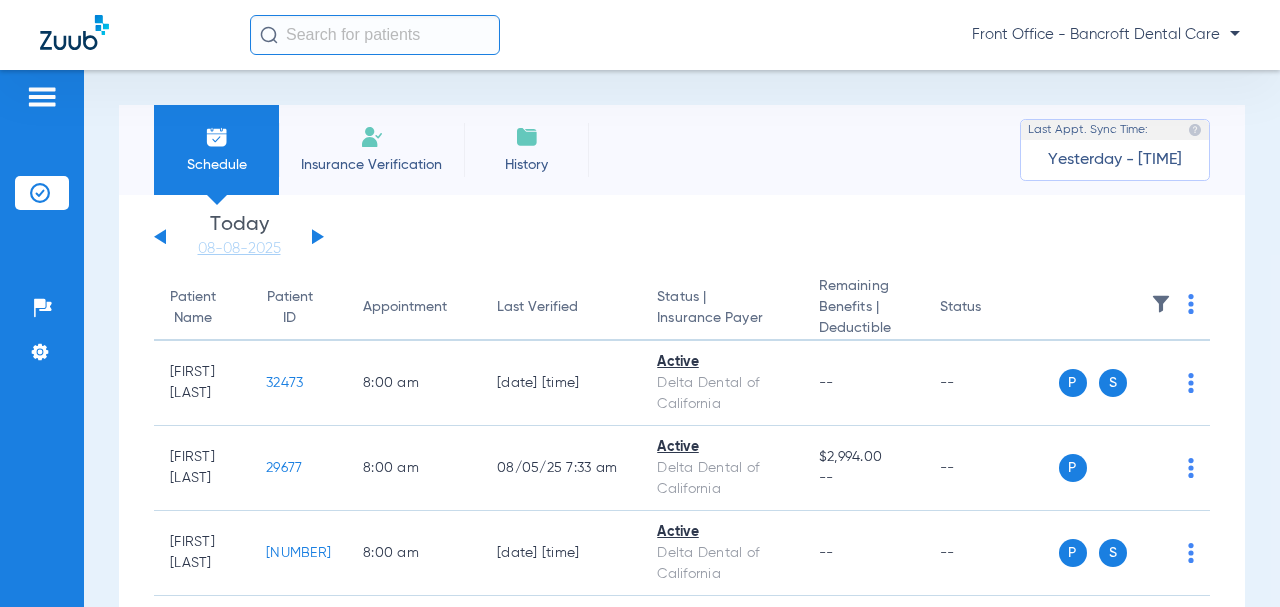 click on "Wednesday   06-04-2025   Thursday   06-05-2025   Friday   06-06-2025   Saturday   06-07-2025   Sunday   06-08-2025   Monday   06-09-2025   Tuesday   06-10-2025   Wednesday   06-11-2025   Thursday   06-12-2025   Friday   06-13-2025   Saturday   06-14-2025   Sunday   06-15-2025   Monday   06-16-2025   Tuesday   06-17-2025   Wednesday   06-18-2025   Thursday   06-19-2025   Friday   06-20-2025   Saturday   06-21-2025   Sunday   06-22-2025   Monday   06-23-2025   Tuesday   06-24-2025   Wednesday   06-25-2025   Thursday   06-26-2025   Friday   06-27-2025   Saturday   06-28-2025   Sunday   06-29-2025   Monday   06-30-2025   Tuesday   07-01-2025   Wednesday   07-02-2025   Thursday   07-03-2025   Friday   07-04-2025   Saturday   07-05-2025   Sunday   07-06-2025   Monday   07-07-2025   Tuesday   07-08-2025   Wednesday   07-09-2025   Thursday   07-10-2025   Friday   07-11-2025   Saturday   07-12-2025   Sunday   07-13-2025   Monday   07-14-2025   Tuesday   07-15-2025   Wednesday   07-16-2025   Thursday   07-17-2025" 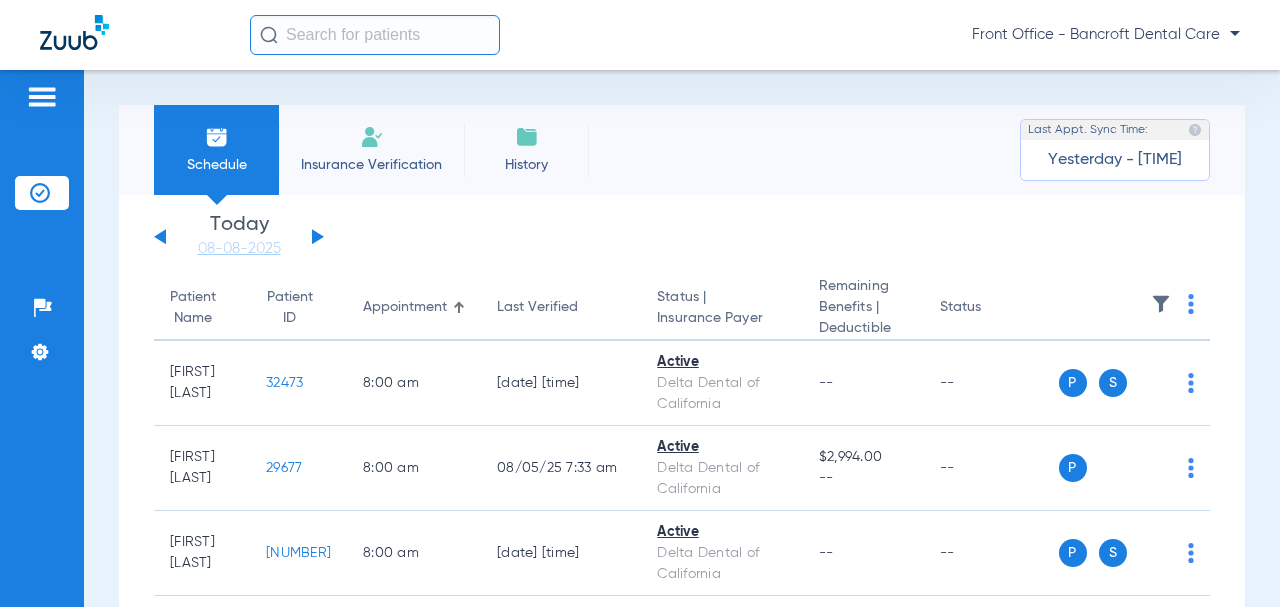 click on "Wednesday   06-04-2025   Thursday   06-05-2025   Friday   06-06-2025   Saturday   06-07-2025   Sunday   06-08-2025   Monday   06-09-2025   Tuesday   06-10-2025   Wednesday   06-11-2025   Thursday   06-12-2025   Friday   06-13-2025   Saturday   06-14-2025   Sunday   06-15-2025   Monday   06-16-2025   Tuesday   06-17-2025   Wednesday   06-18-2025   Thursday   06-19-2025   Friday   06-20-2025   Saturday   06-21-2025   Sunday   06-22-2025   Monday   06-23-2025   Tuesday   06-24-2025   Wednesday   06-25-2025   Thursday   06-26-2025   Friday   06-27-2025   Saturday   06-28-2025   Sunday   06-29-2025   Monday   06-30-2025   Tuesday   07-01-2025   Wednesday   07-02-2025   Thursday   07-03-2025   Friday   07-04-2025   Saturday   07-05-2025   Sunday   07-06-2025   Monday   07-07-2025   Tuesday   07-08-2025   Wednesday   07-09-2025   Thursday   07-10-2025   Friday   07-11-2025   Saturday   07-12-2025   Sunday   07-13-2025   Monday   07-14-2025   Tuesday   07-15-2025   Wednesday   07-16-2025   Thursday   07-17-2025" 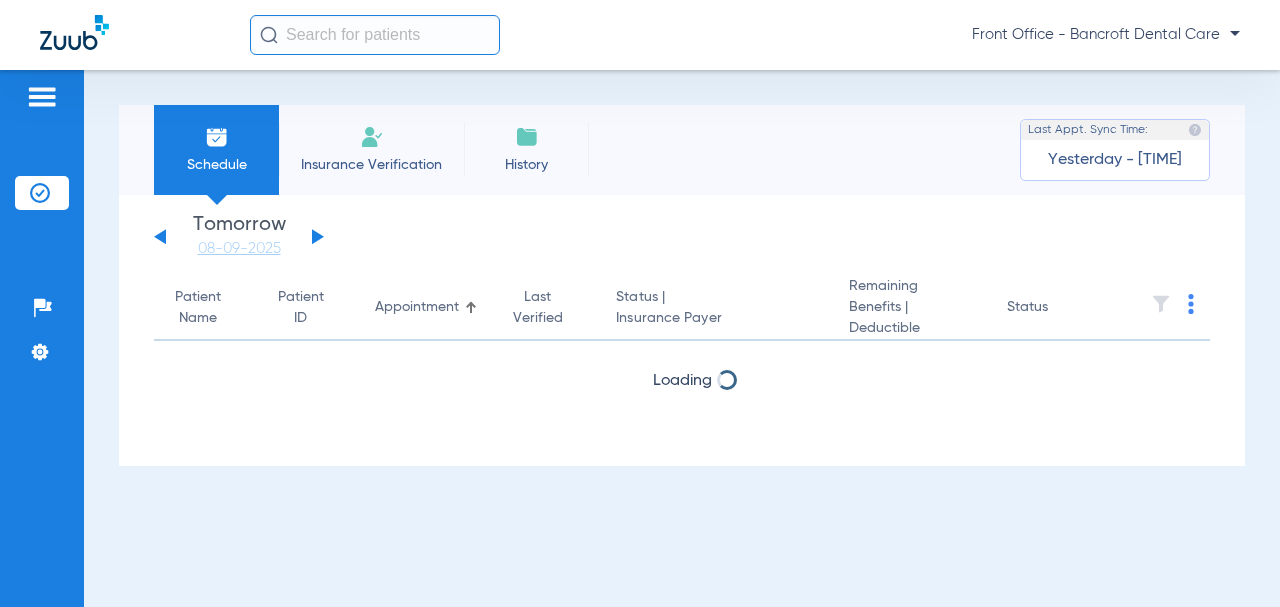 click 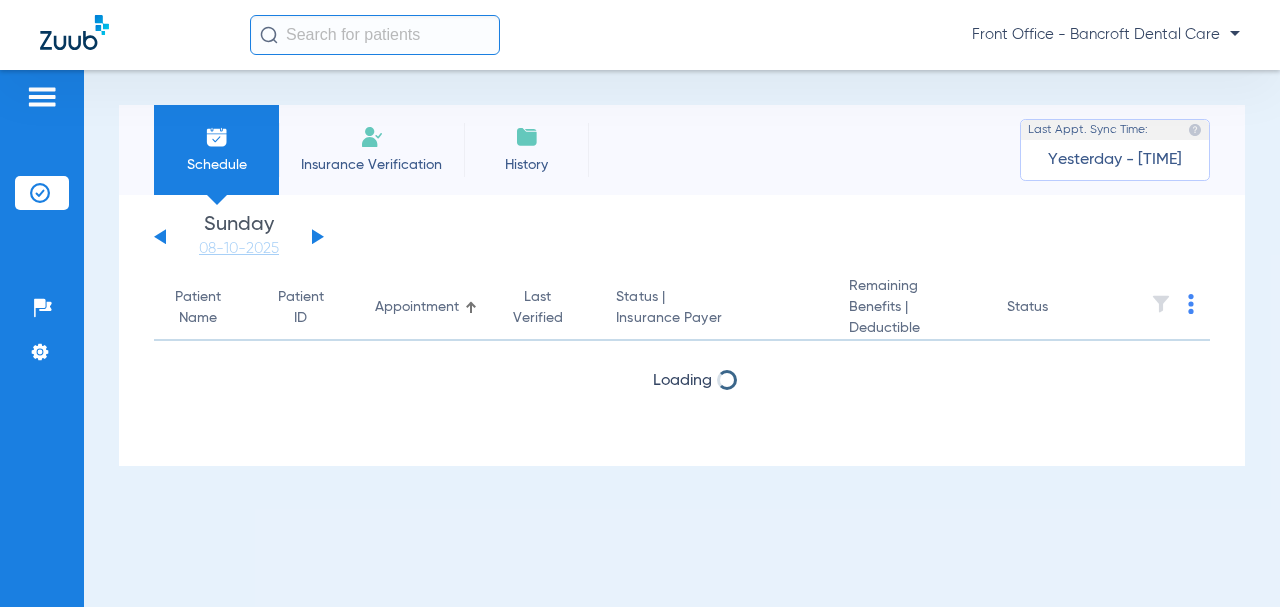 click 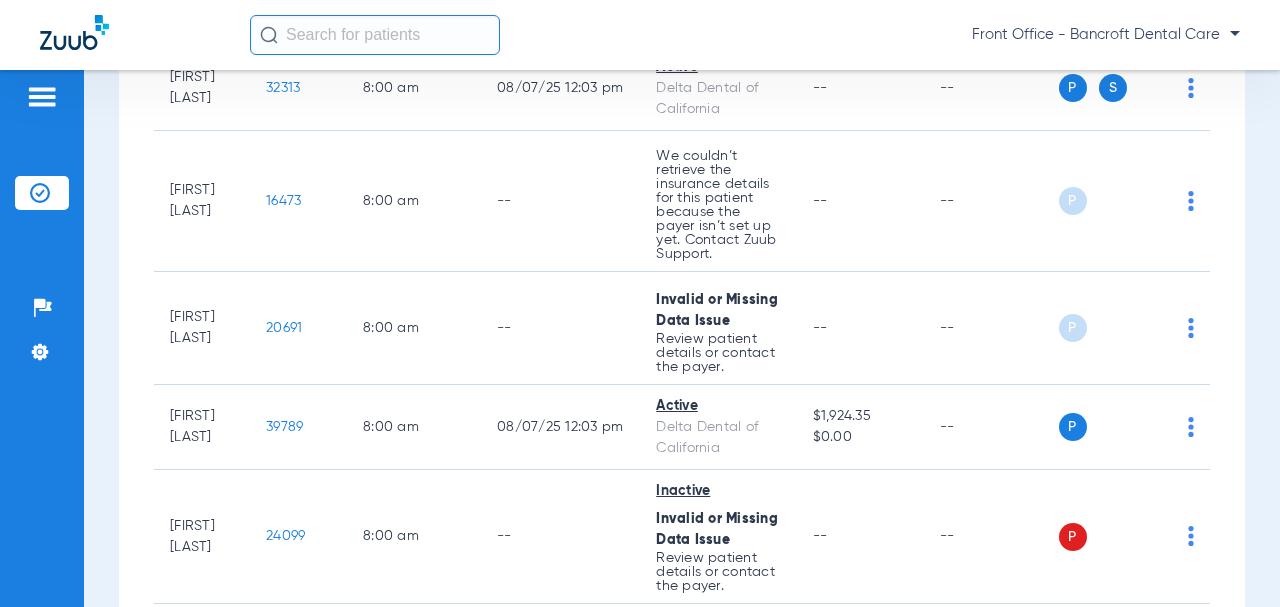 scroll, scrollTop: 400, scrollLeft: 0, axis: vertical 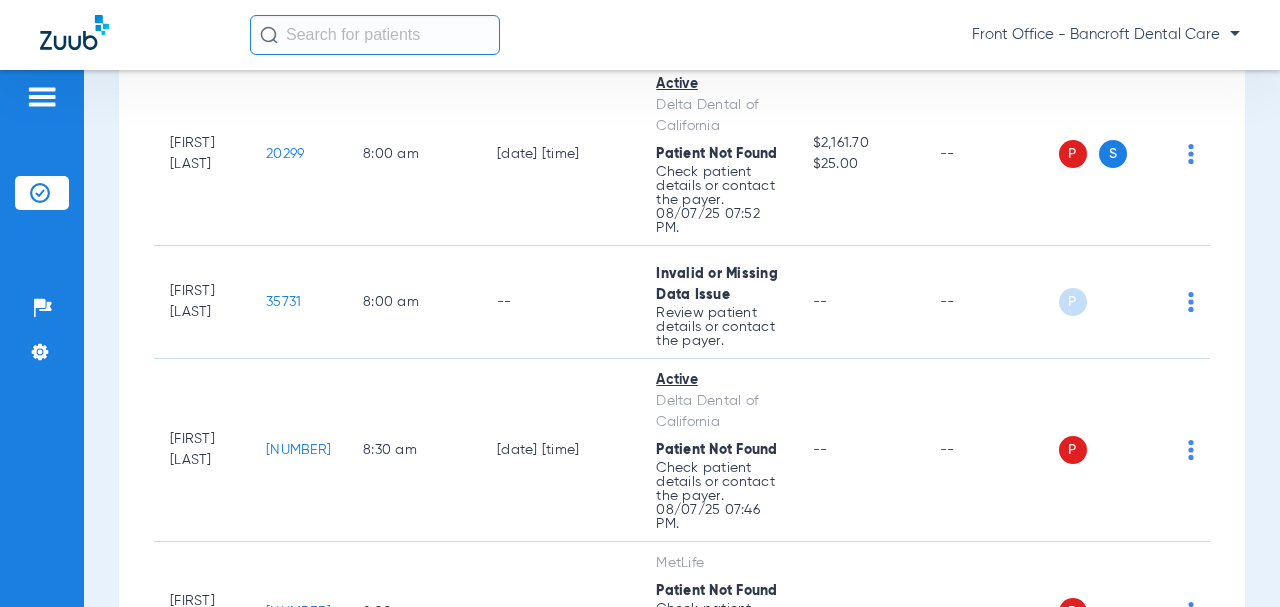 click on "20299" 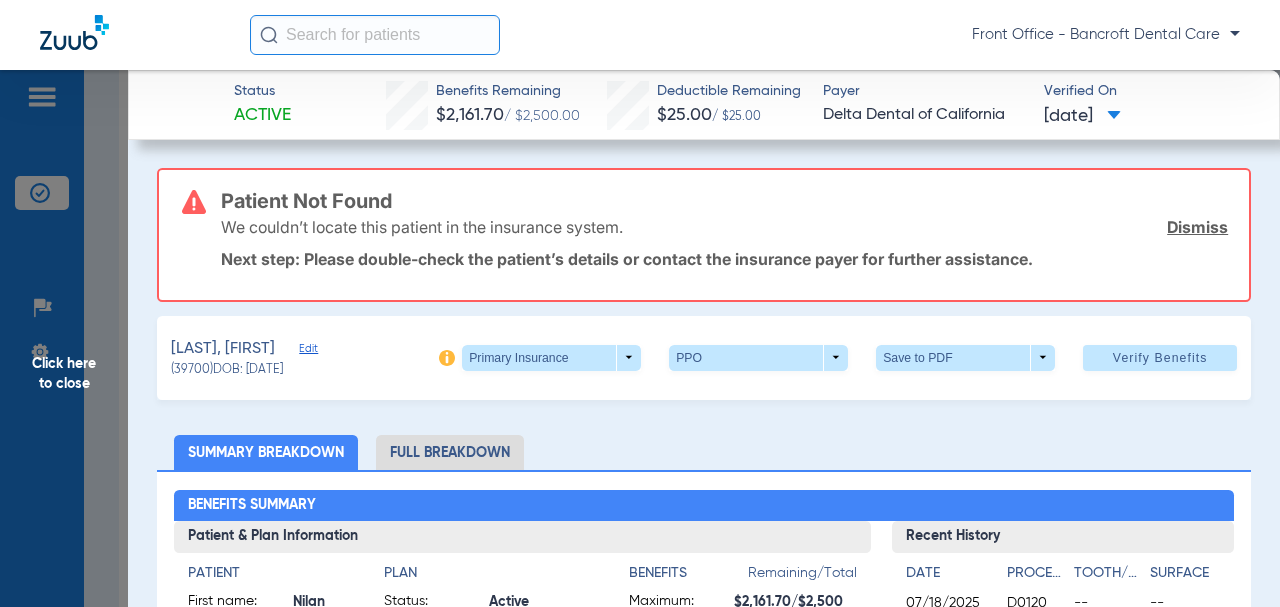 click on "Edit" 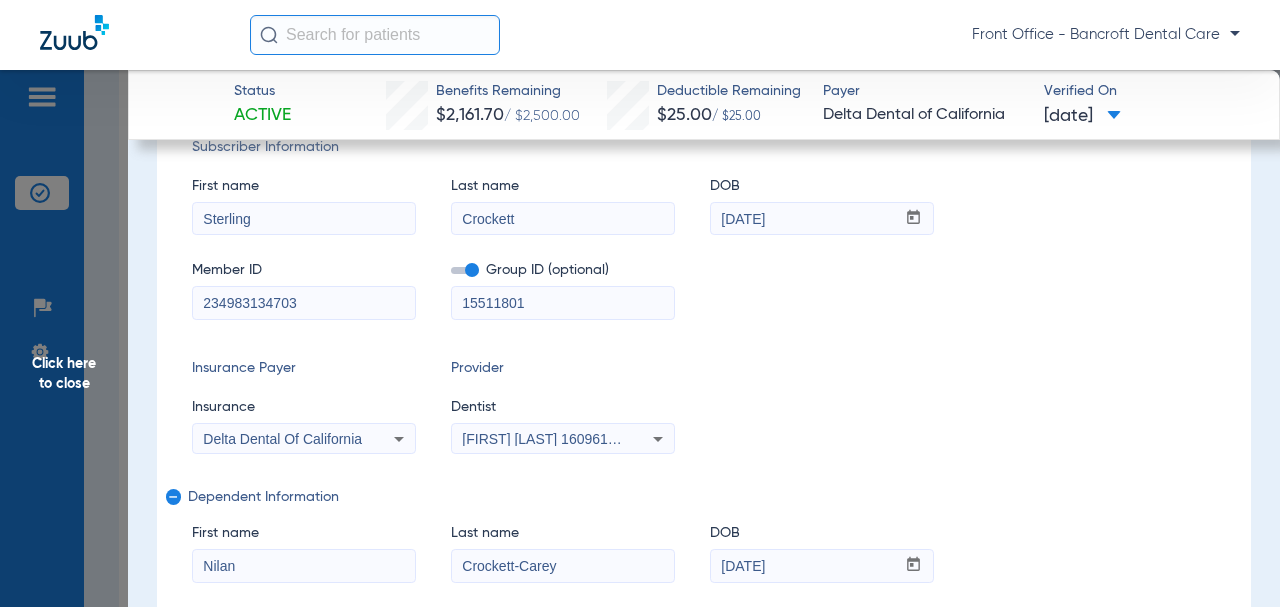 scroll, scrollTop: 300, scrollLeft: 0, axis: vertical 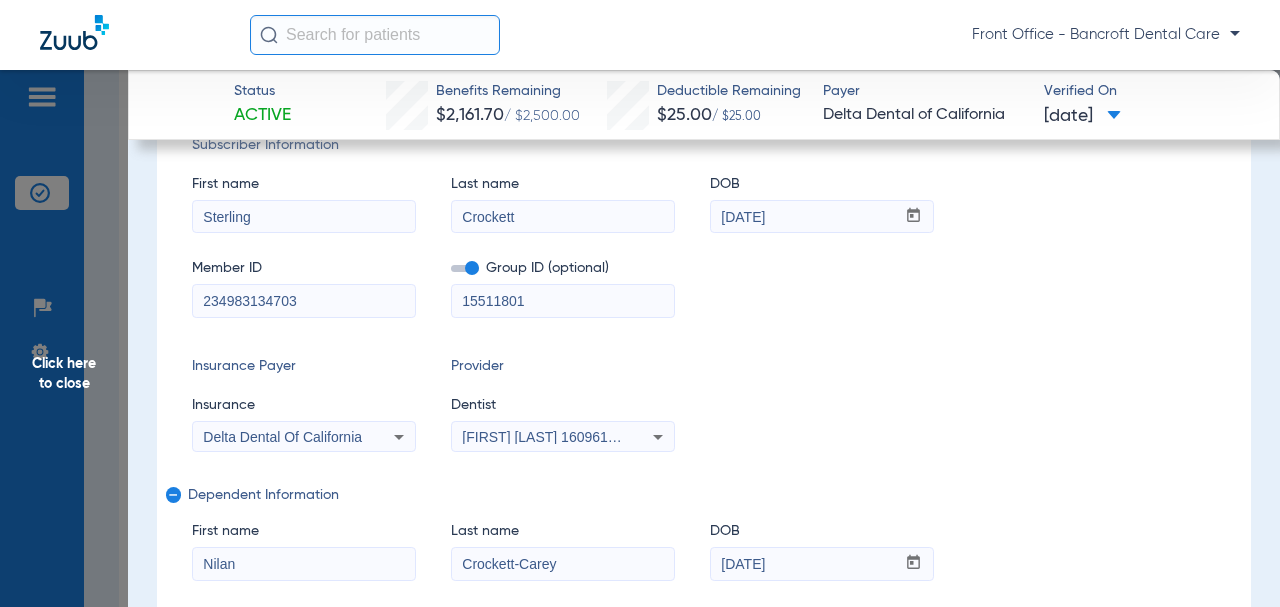 drag, startPoint x: 443, startPoint y: 304, endPoint x: 483, endPoint y: 304, distance: 40 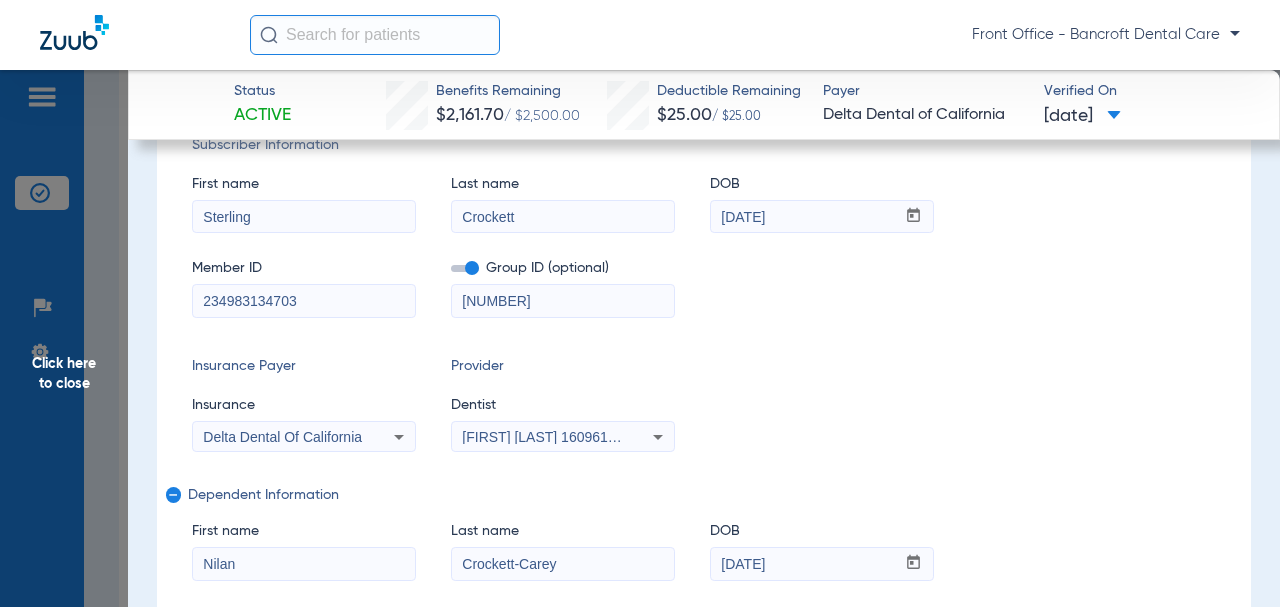 type on "[NUMBER]" 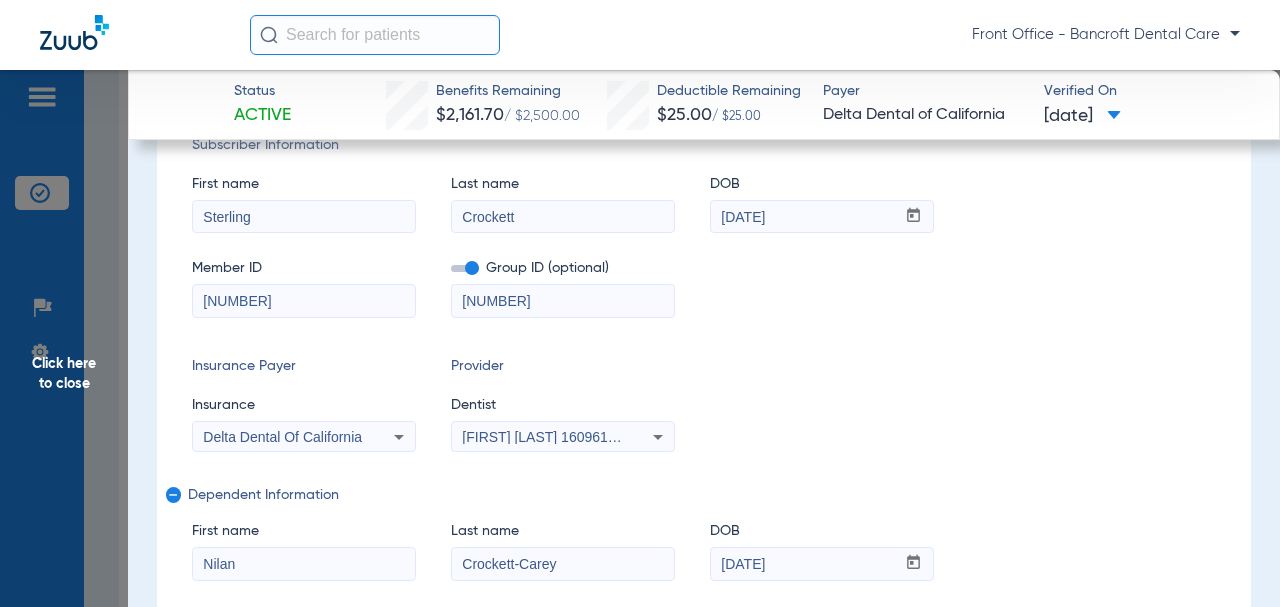 type on "[NUMBER]" 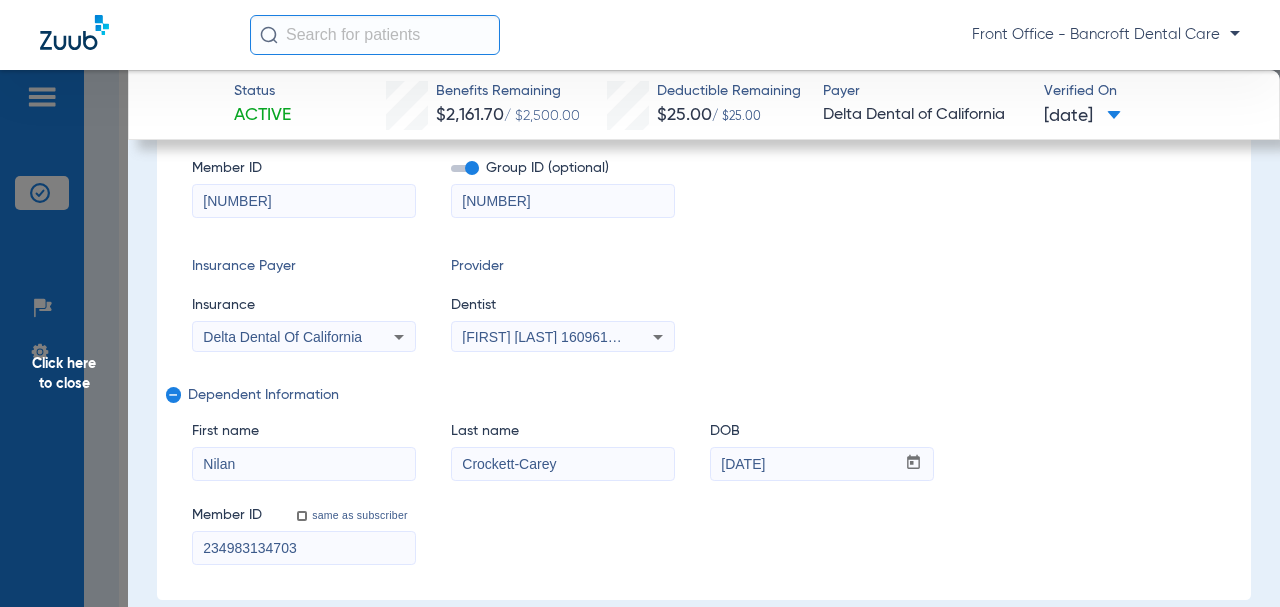 scroll, scrollTop: 500, scrollLeft: 0, axis: vertical 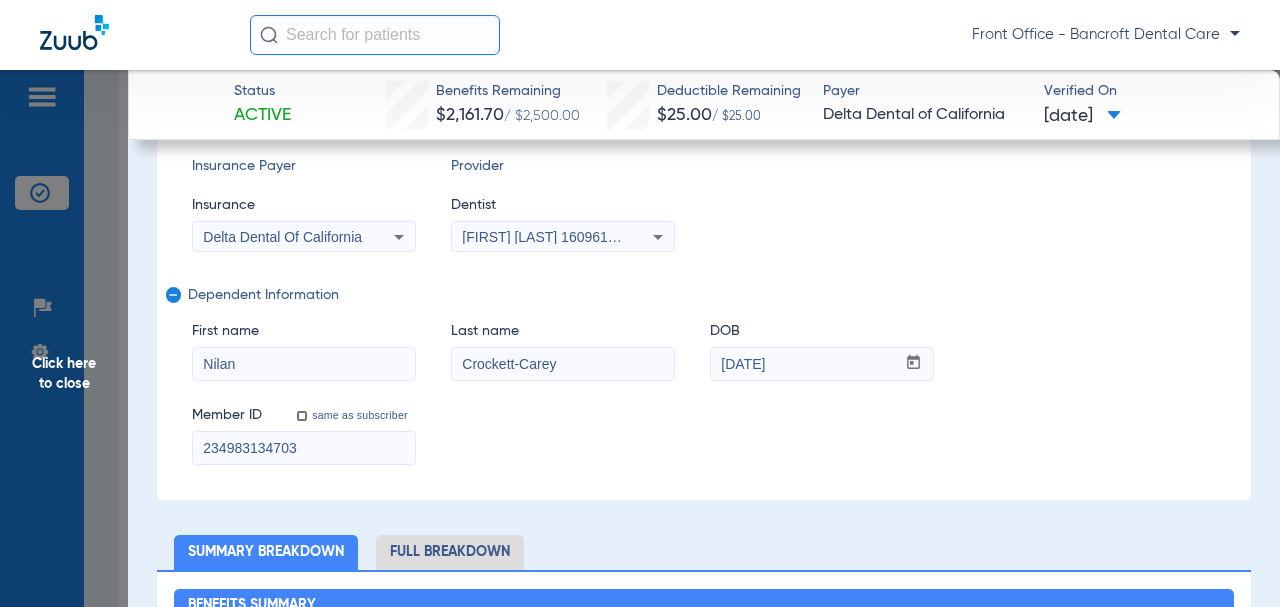 drag, startPoint x: 230, startPoint y: 459, endPoint x: 249, endPoint y: 441, distance: 26.172504 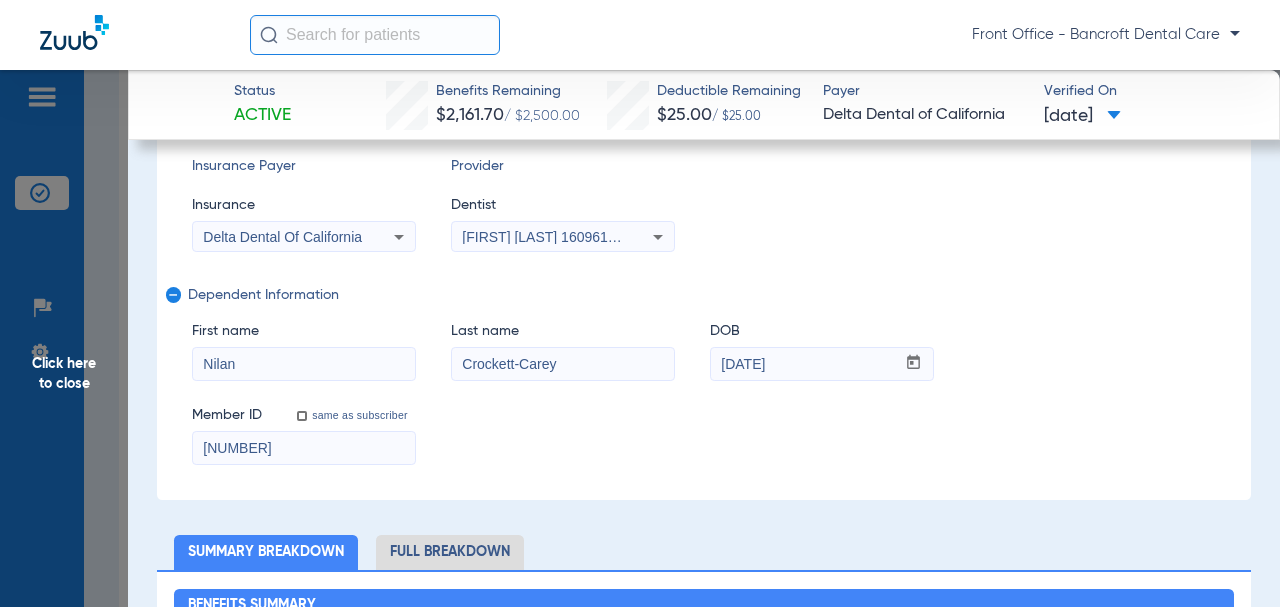 type on "[NUMBER]" 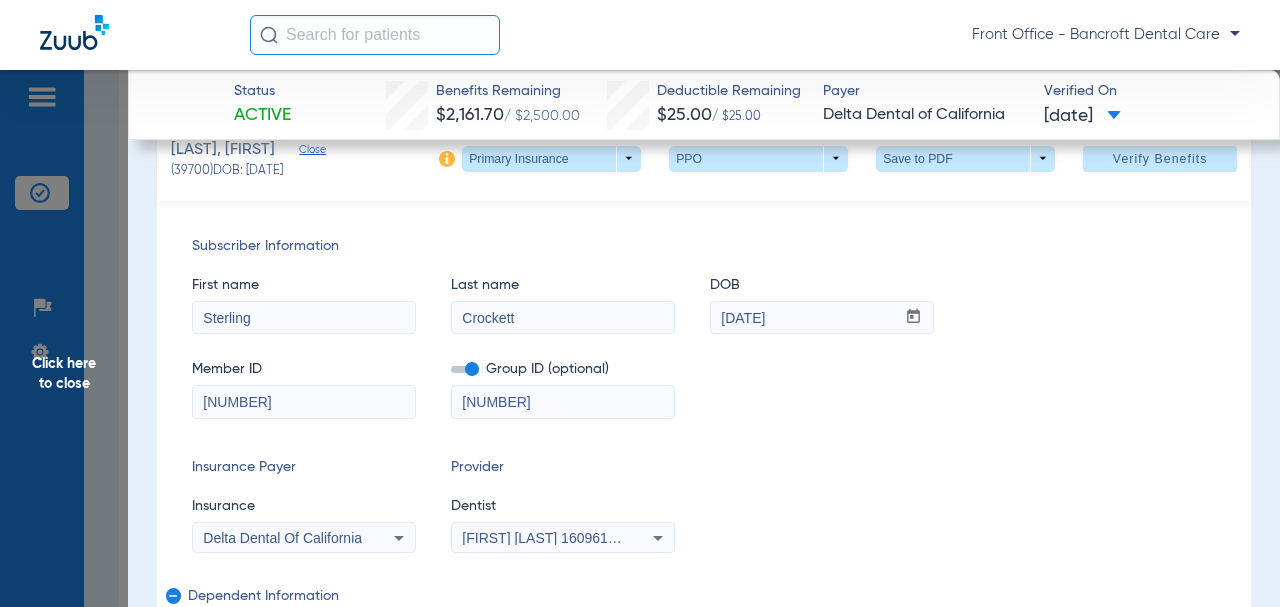 scroll, scrollTop: 0, scrollLeft: 0, axis: both 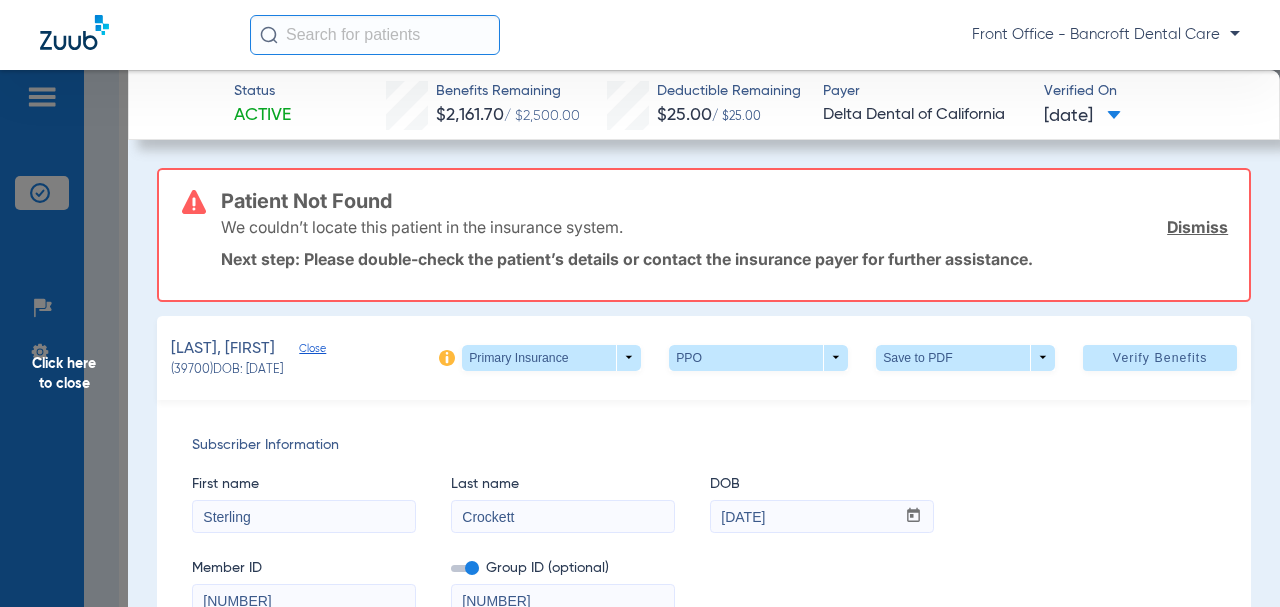 type on "Crockett" 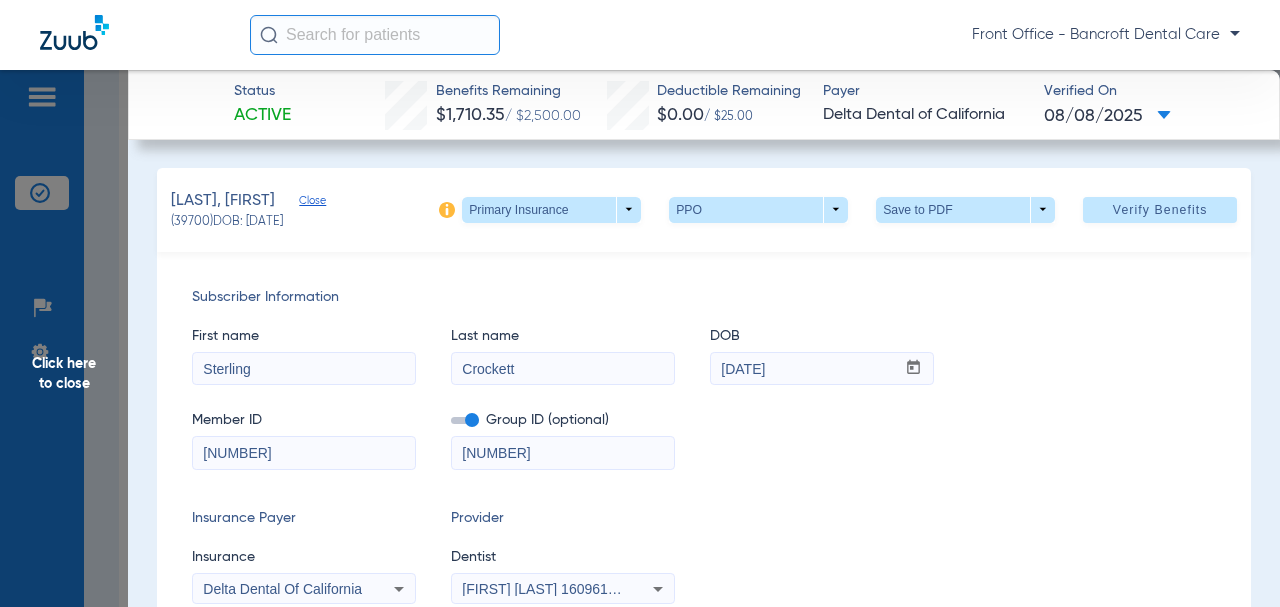 click 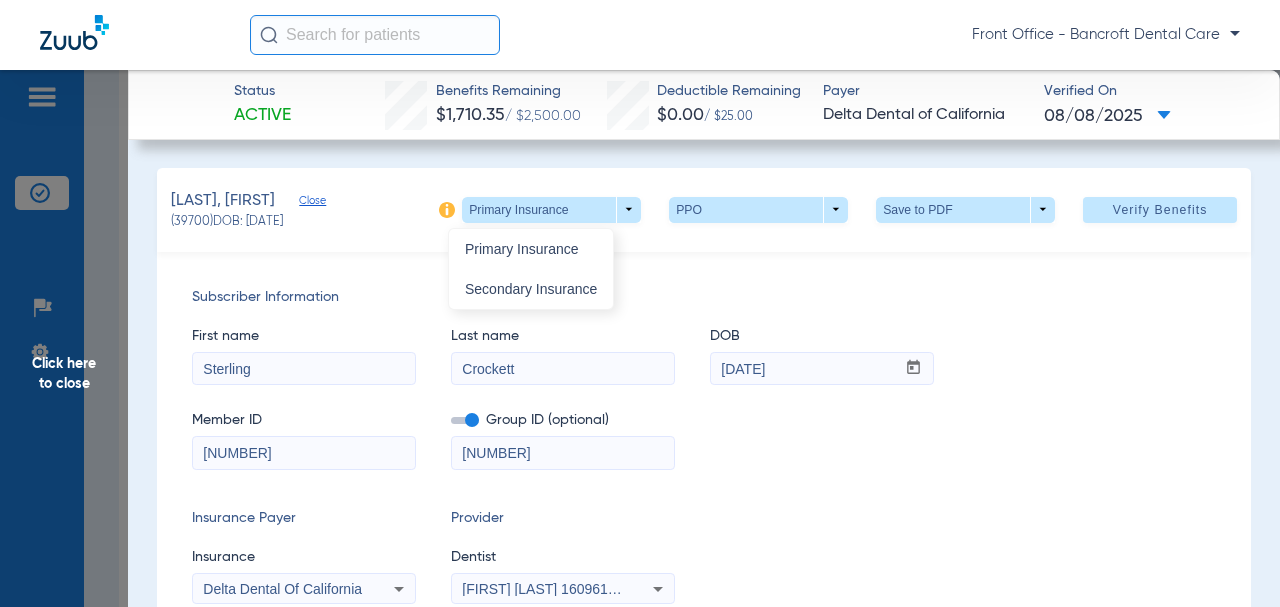 drag, startPoint x: 544, startPoint y: 298, endPoint x: 577, endPoint y: 103, distance: 197.7726 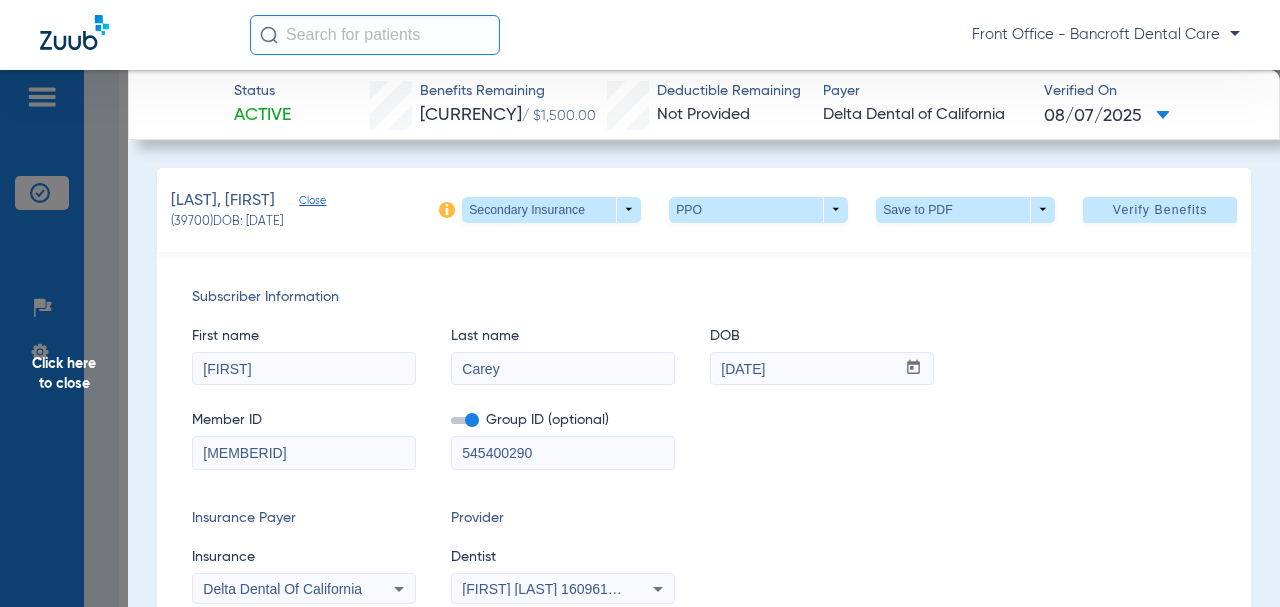 drag, startPoint x: 522, startPoint y: 455, endPoint x: 509, endPoint y: 451, distance: 13.601471 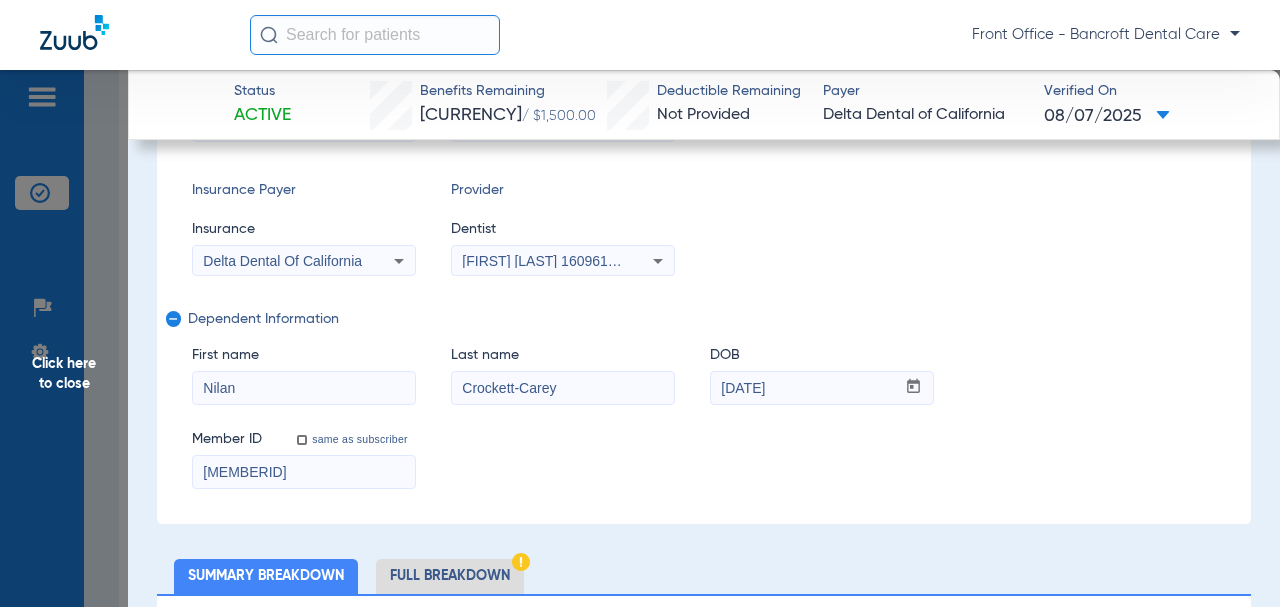scroll, scrollTop: 400, scrollLeft: 0, axis: vertical 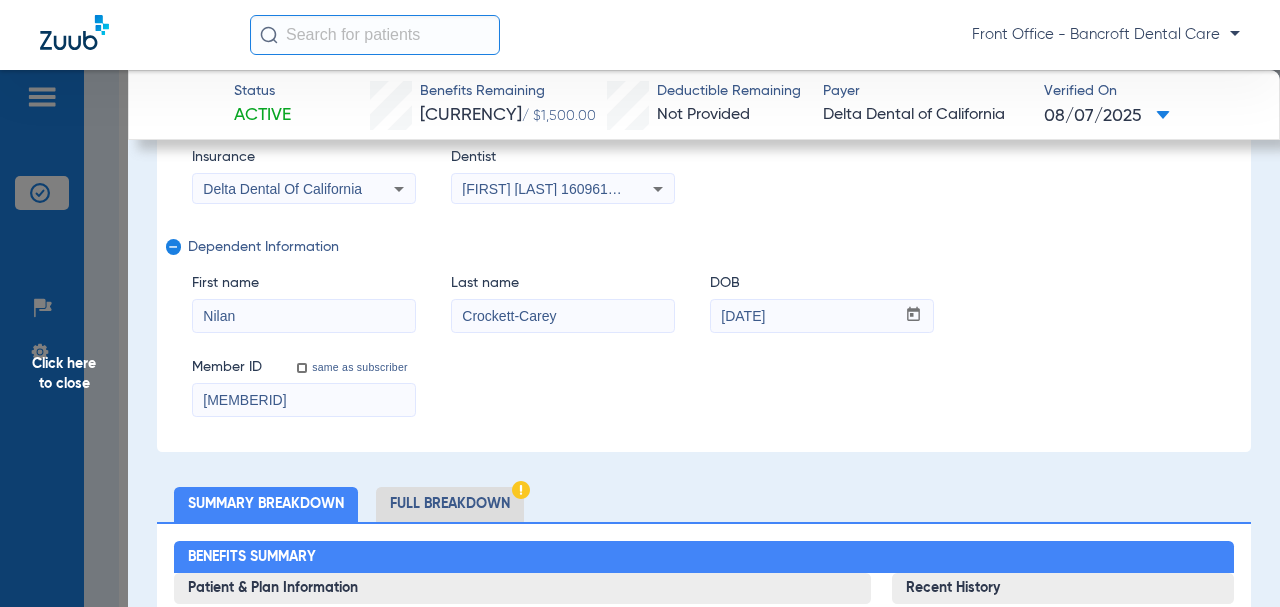 type on "05454-00290" 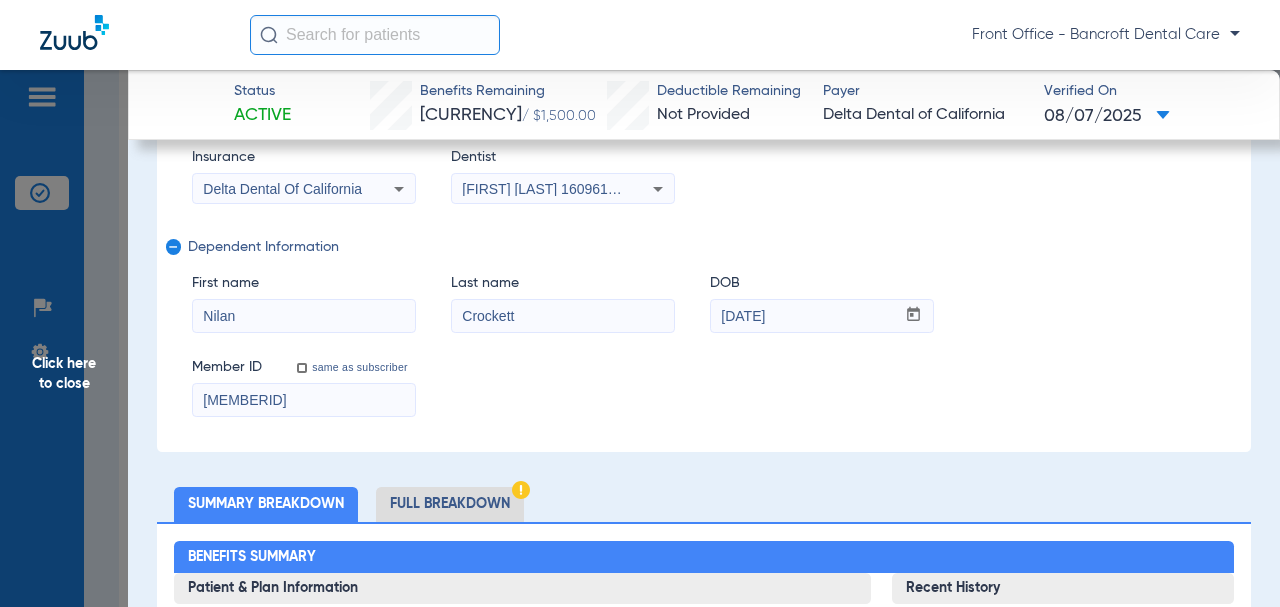 type on "Crockett" 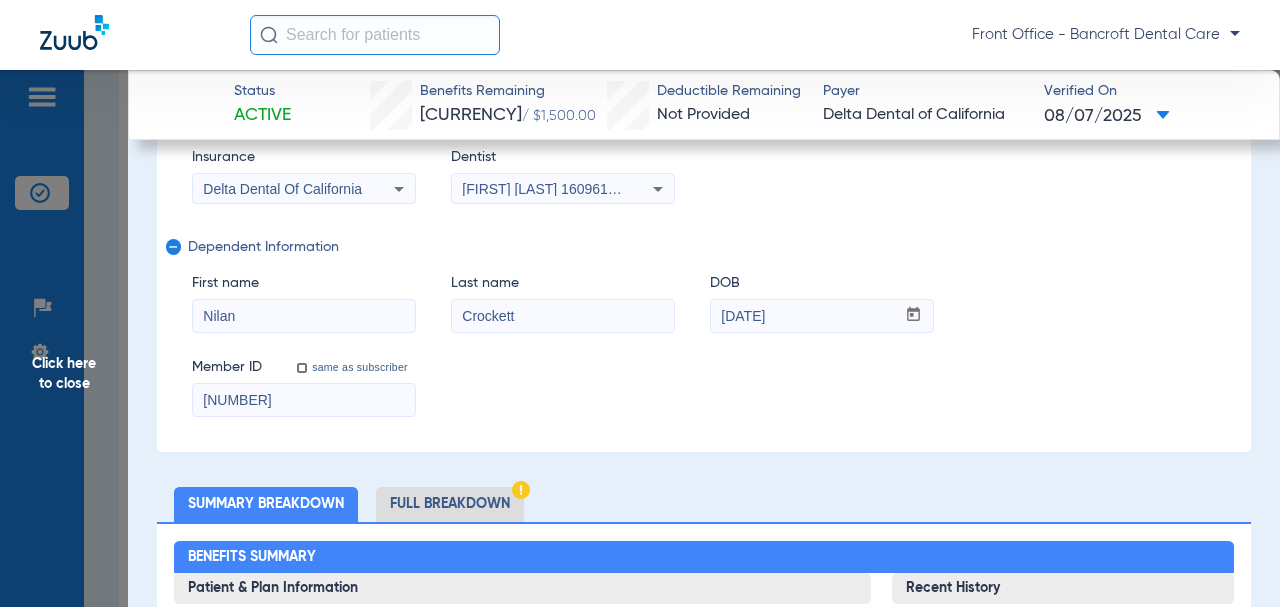 type on "[NUMBER]" 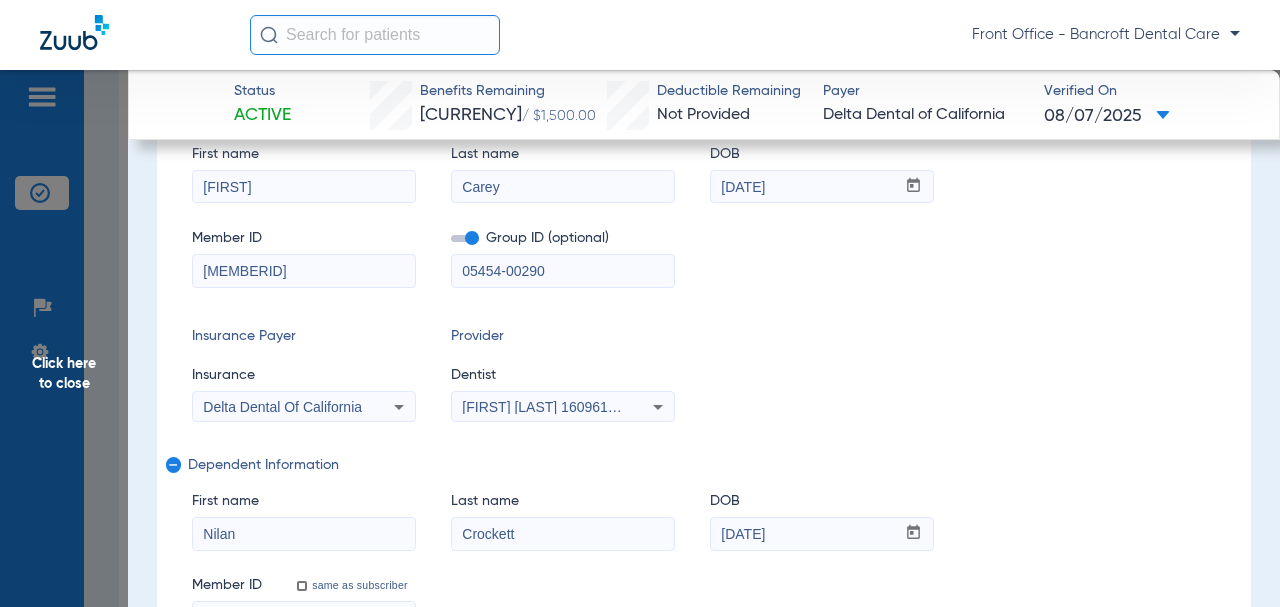 scroll, scrollTop: 100, scrollLeft: 0, axis: vertical 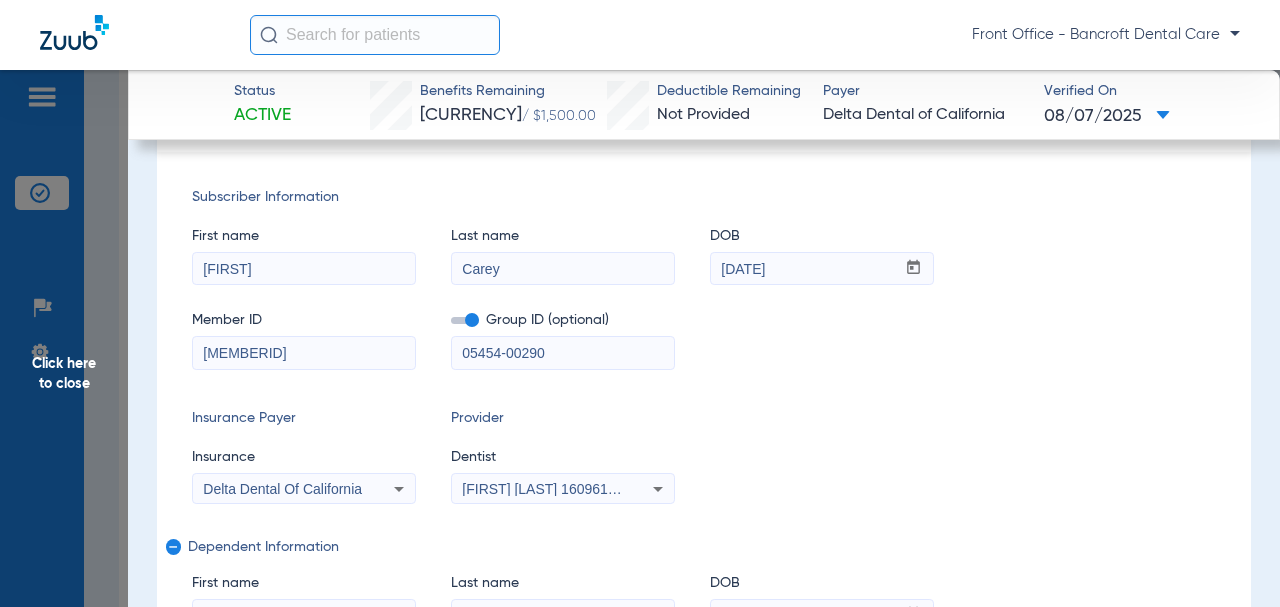 drag, startPoint x: 206, startPoint y: 352, endPoint x: 233, endPoint y: 359, distance: 27.89265 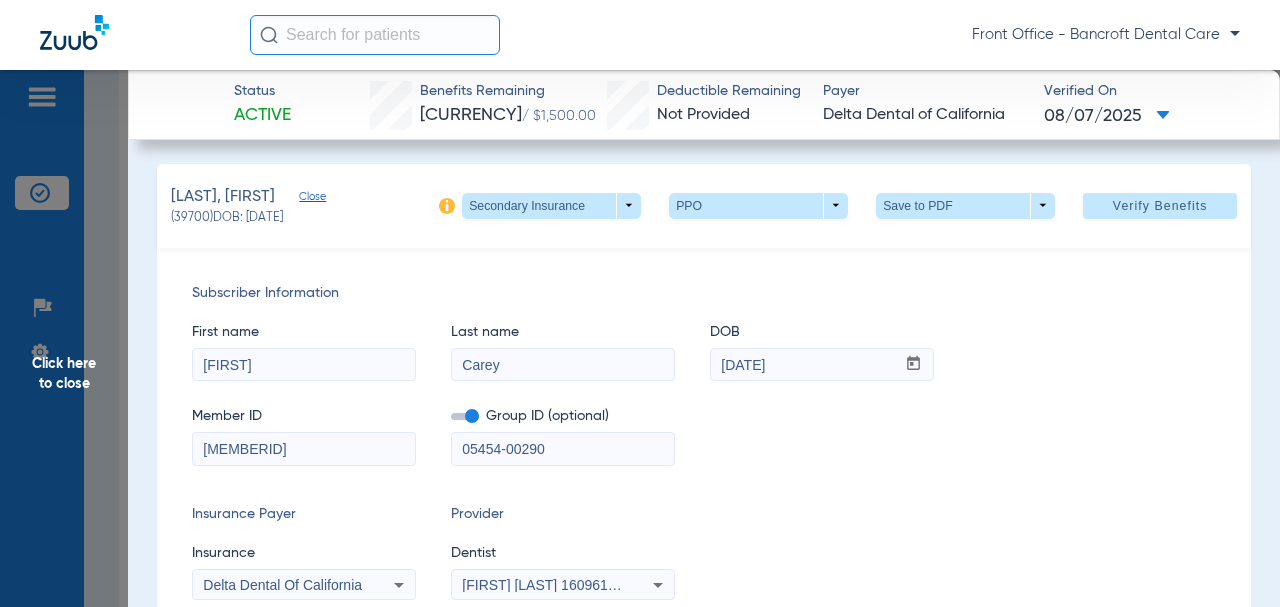 scroll, scrollTop: 0, scrollLeft: 0, axis: both 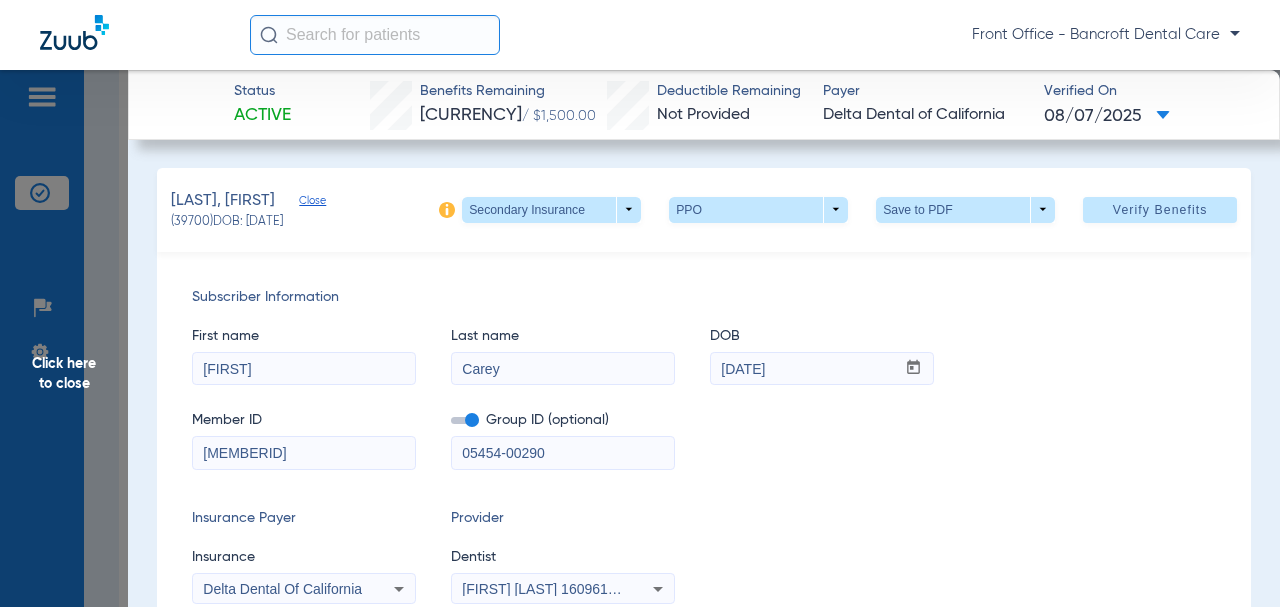 click 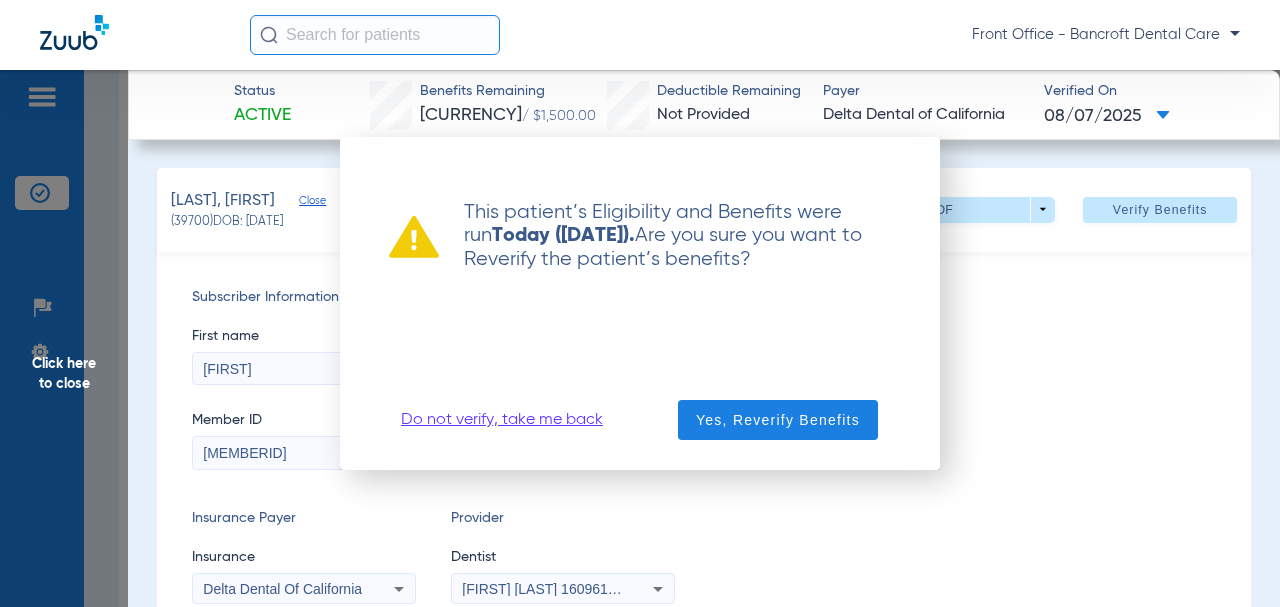 click on "Do not verify, take me back" at bounding box center (502, 420) 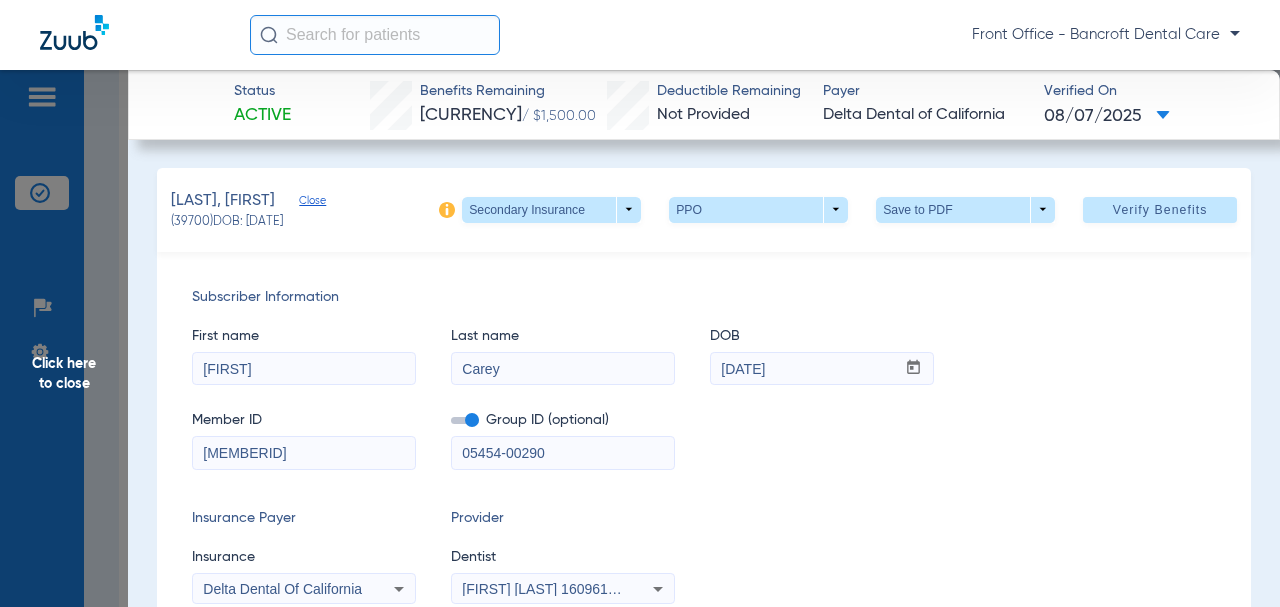 click on "Click here to close" 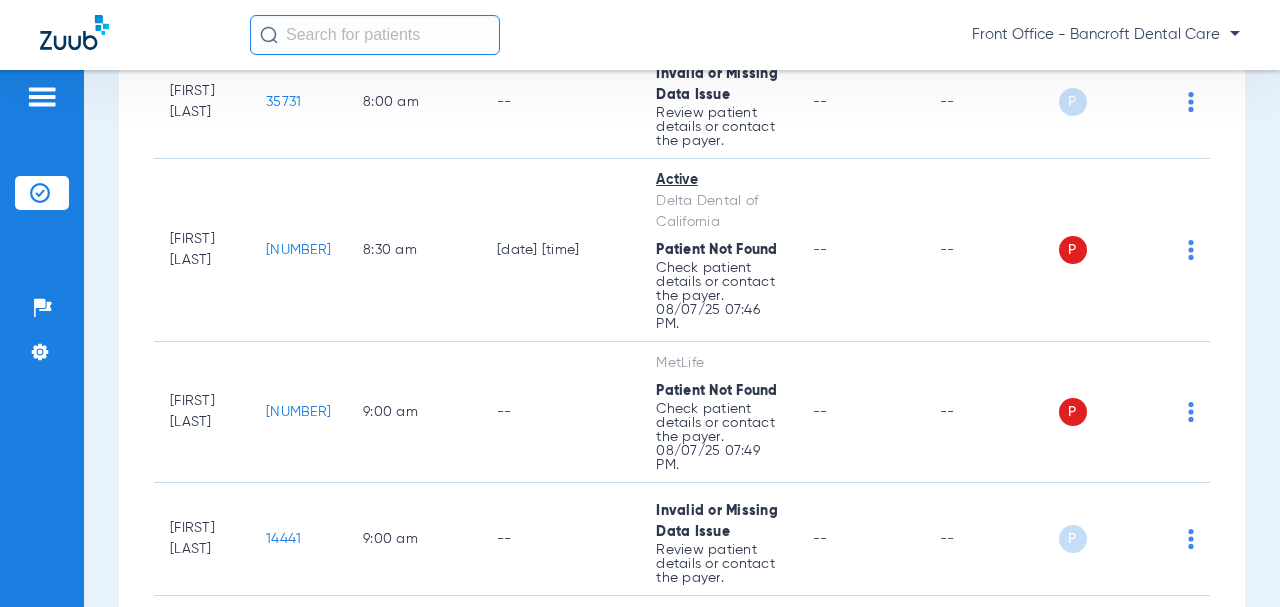 scroll, scrollTop: 1200, scrollLeft: 0, axis: vertical 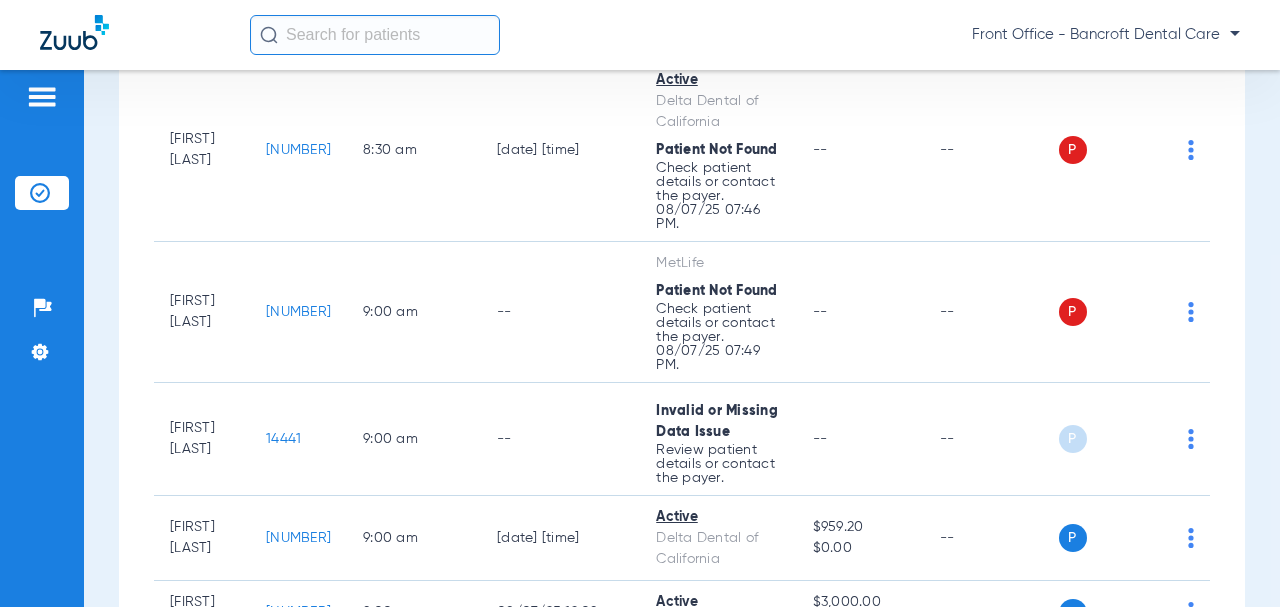 click on "[NUMBER]" 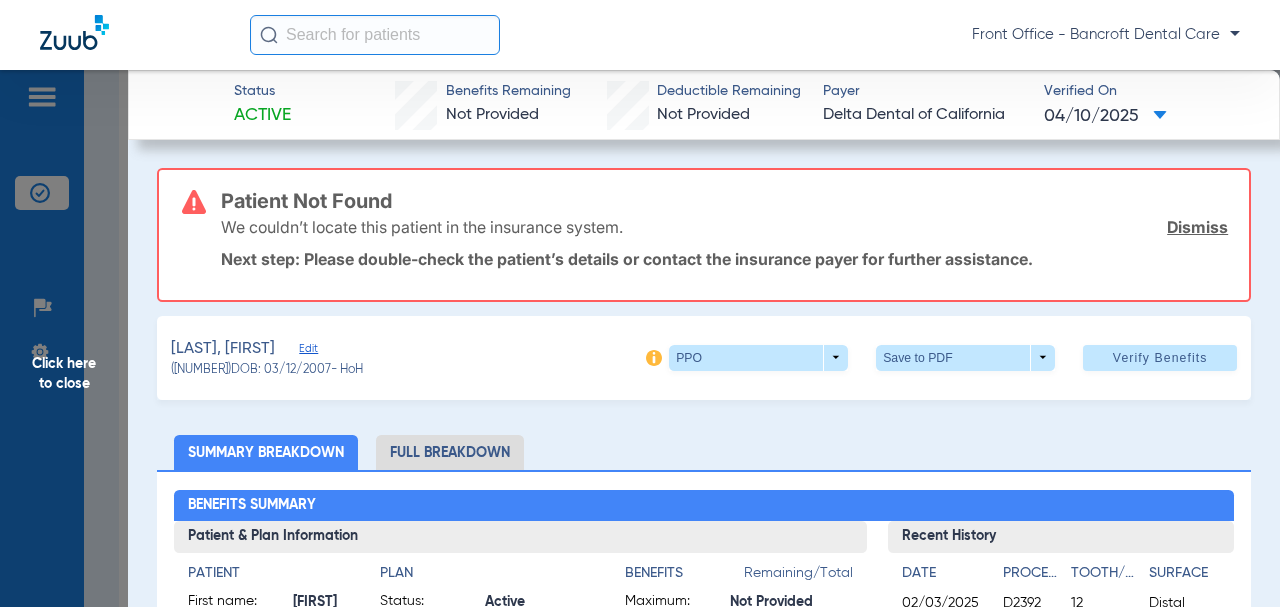 click on "Edit" 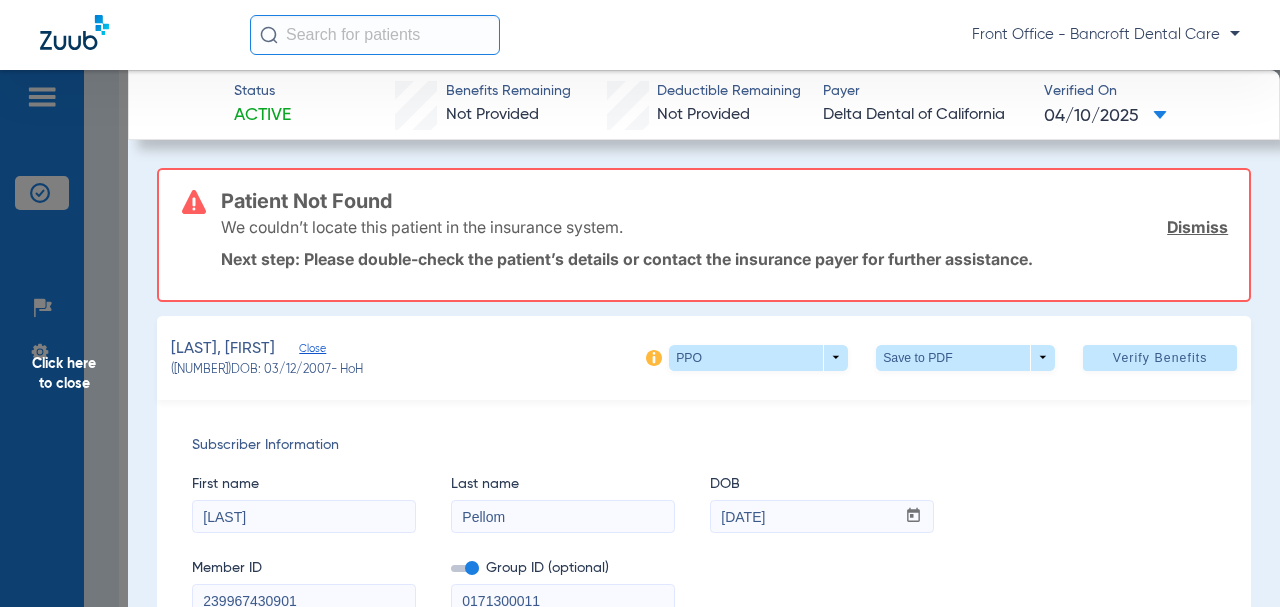 scroll, scrollTop: 200, scrollLeft: 0, axis: vertical 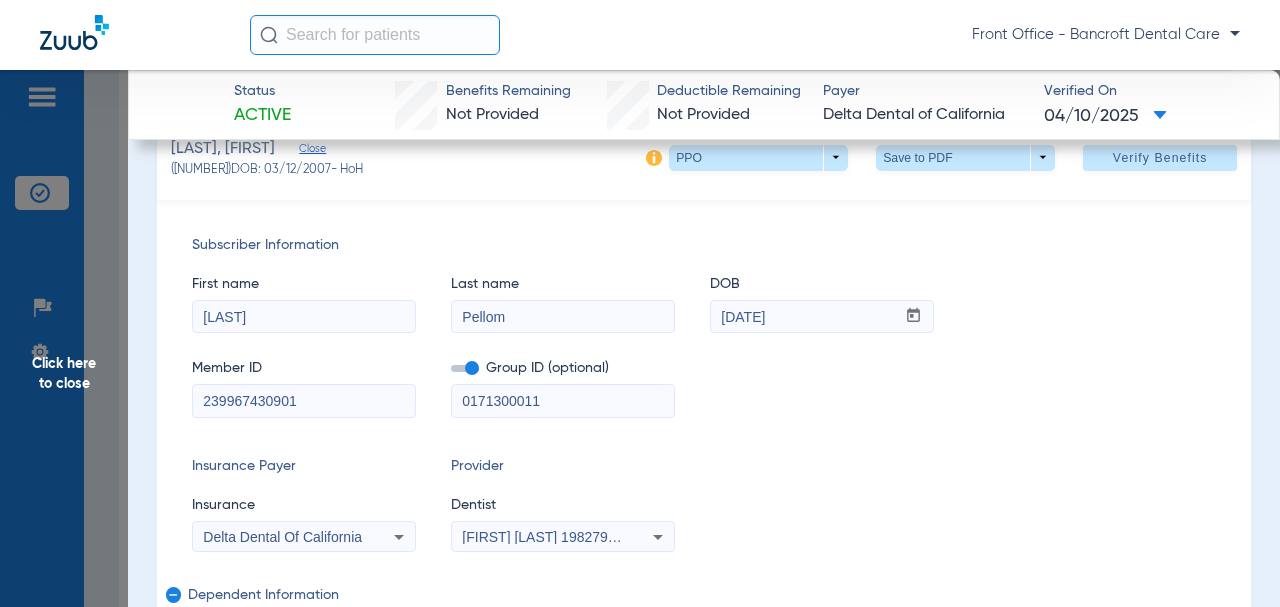 click on "[LAST]" at bounding box center (304, 317) 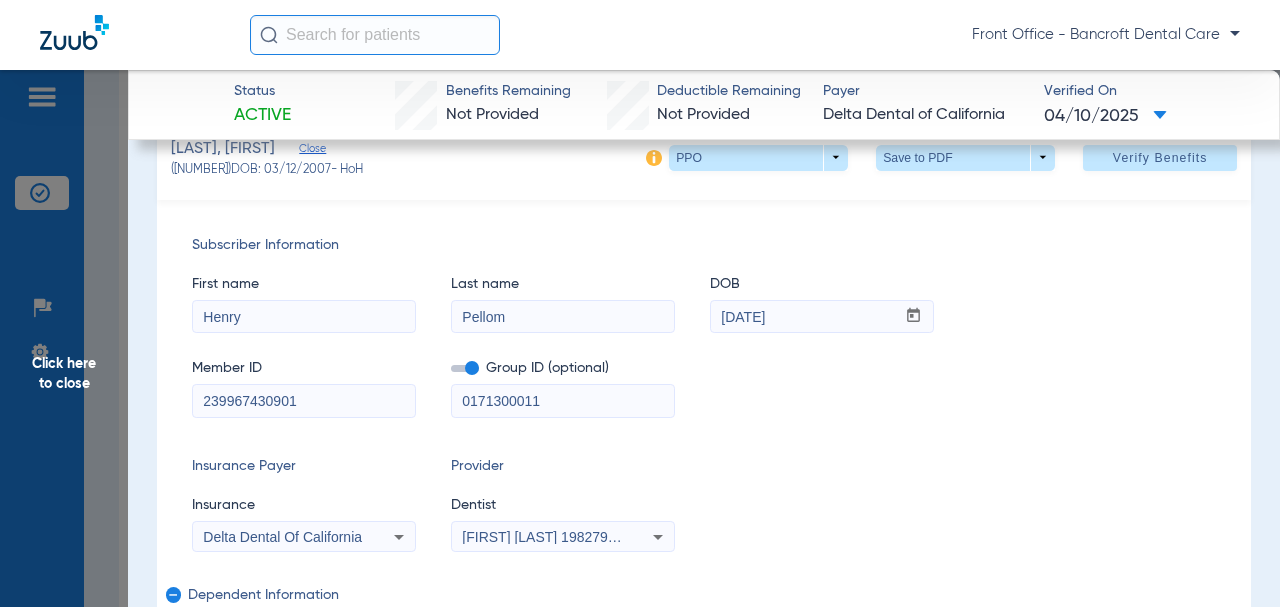 type on "Henry" 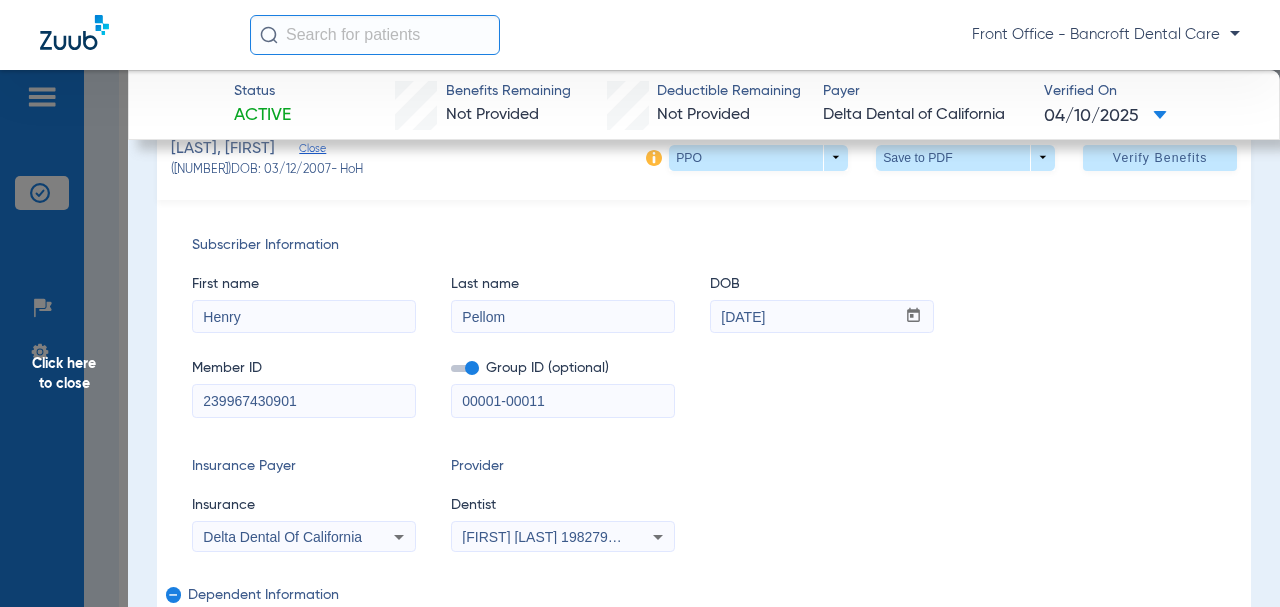type on "00001-00011" 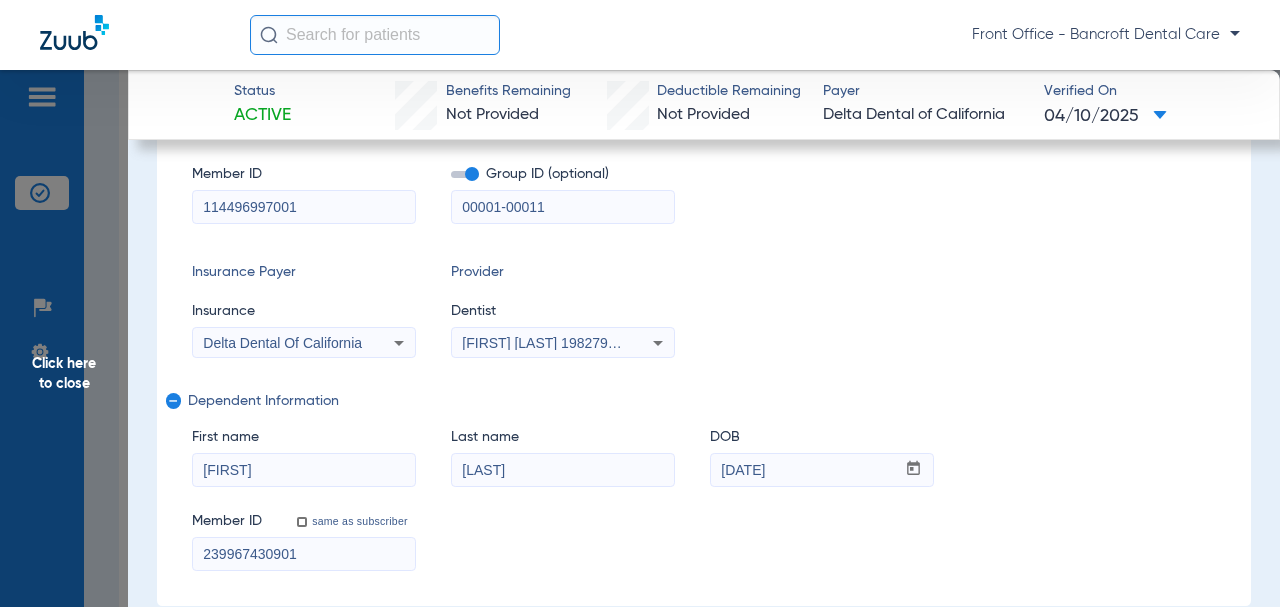 scroll, scrollTop: 400, scrollLeft: 0, axis: vertical 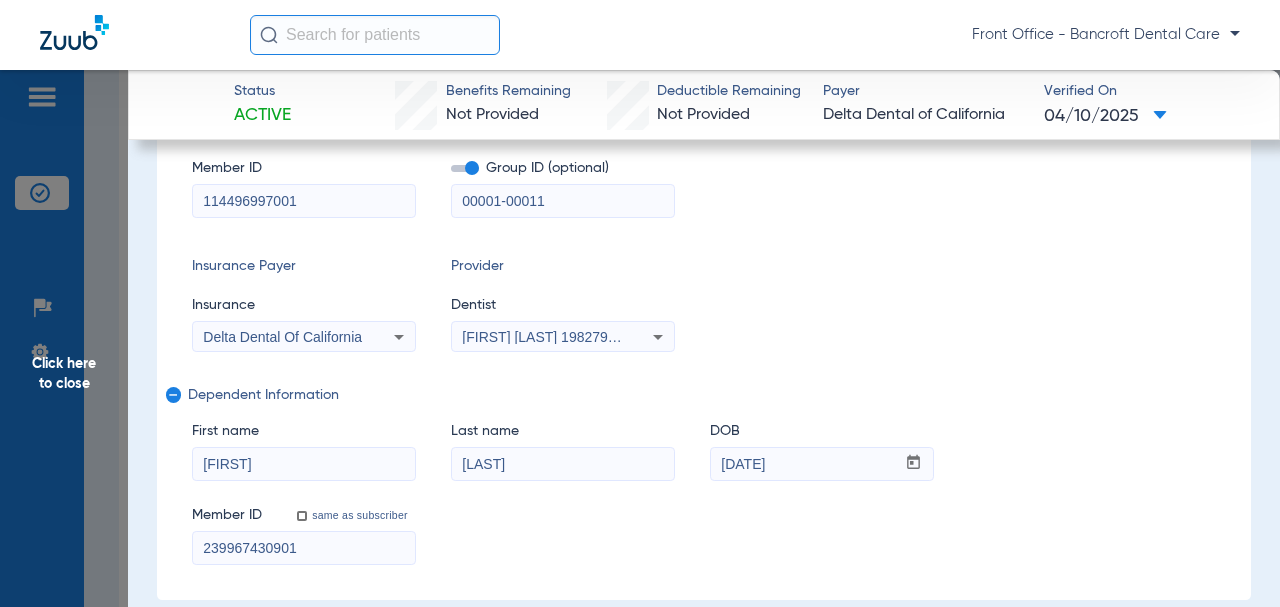 type on "114496997001" 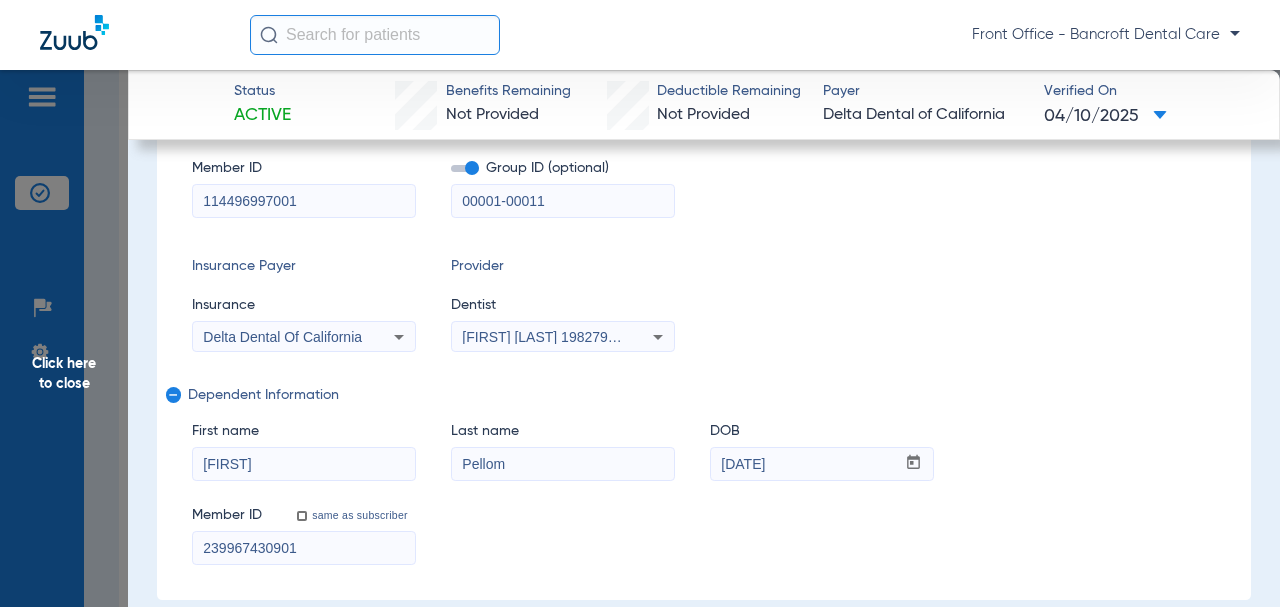 type on "Pellom" 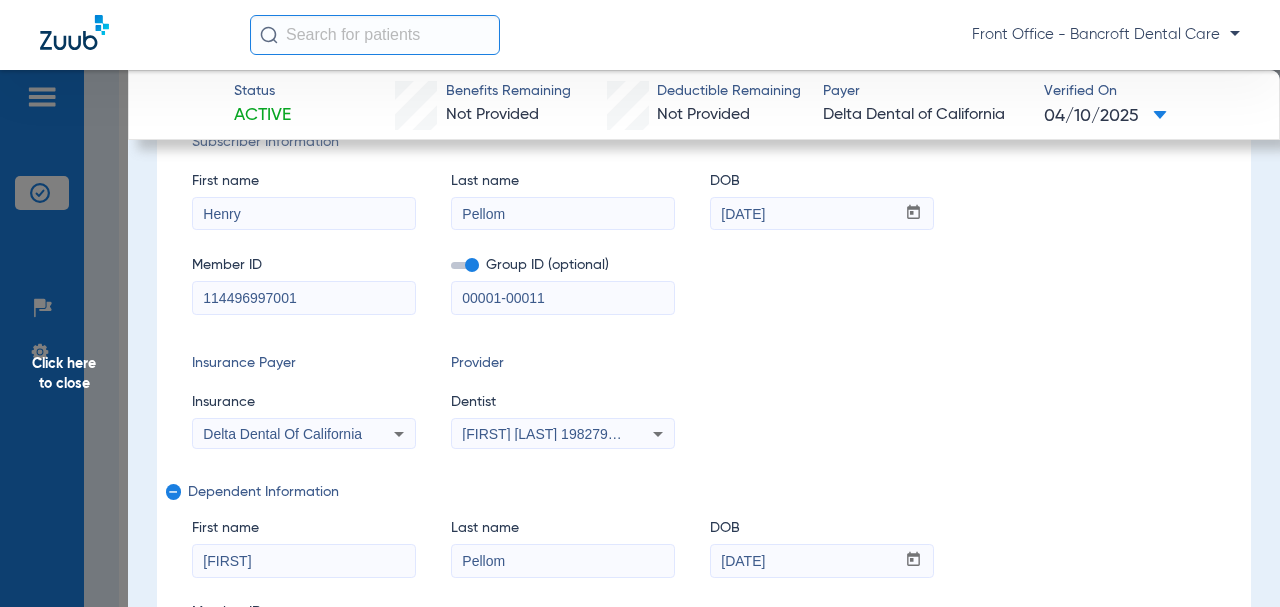 scroll, scrollTop: 200, scrollLeft: 0, axis: vertical 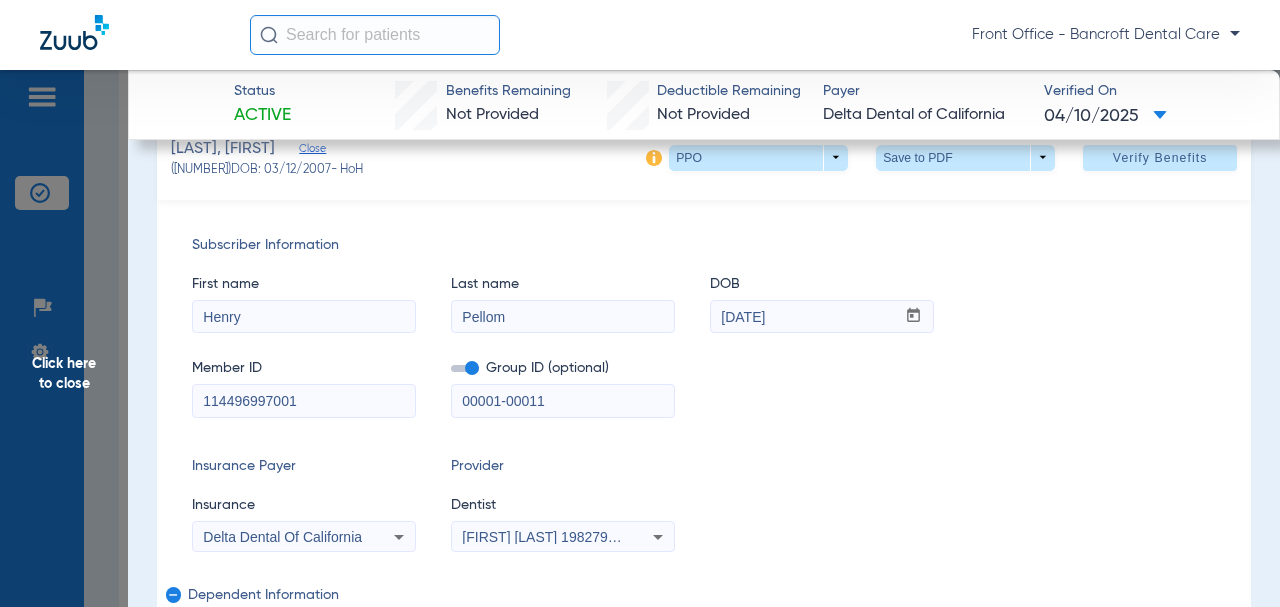 type on "114496997002" 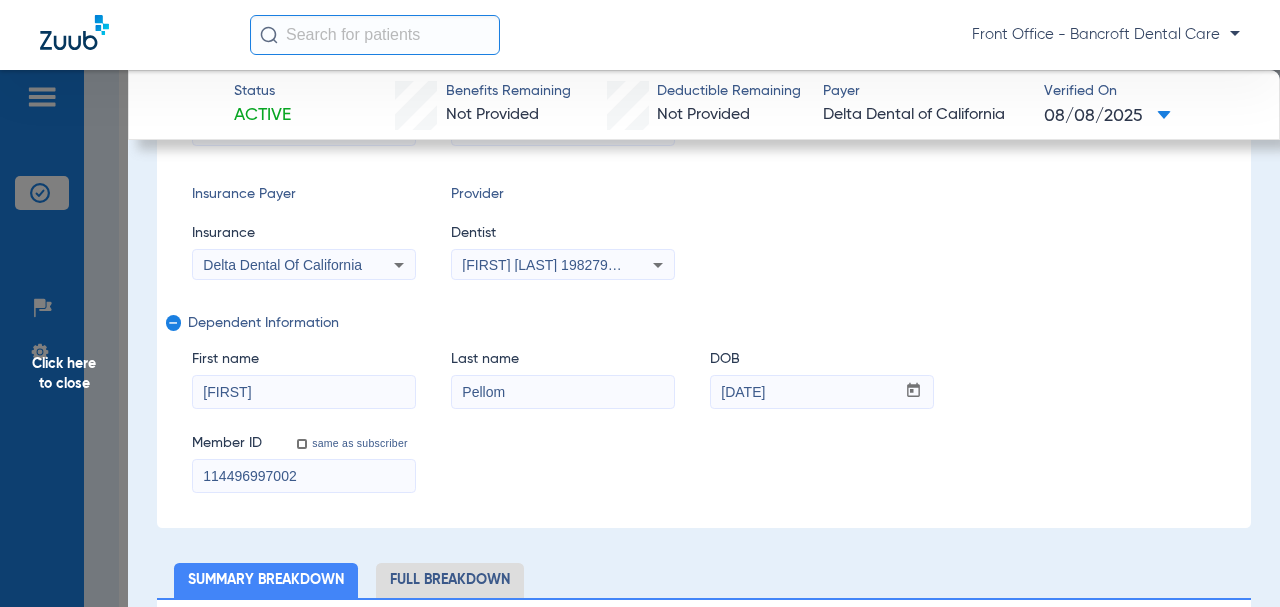 scroll, scrollTop: 252, scrollLeft: 0, axis: vertical 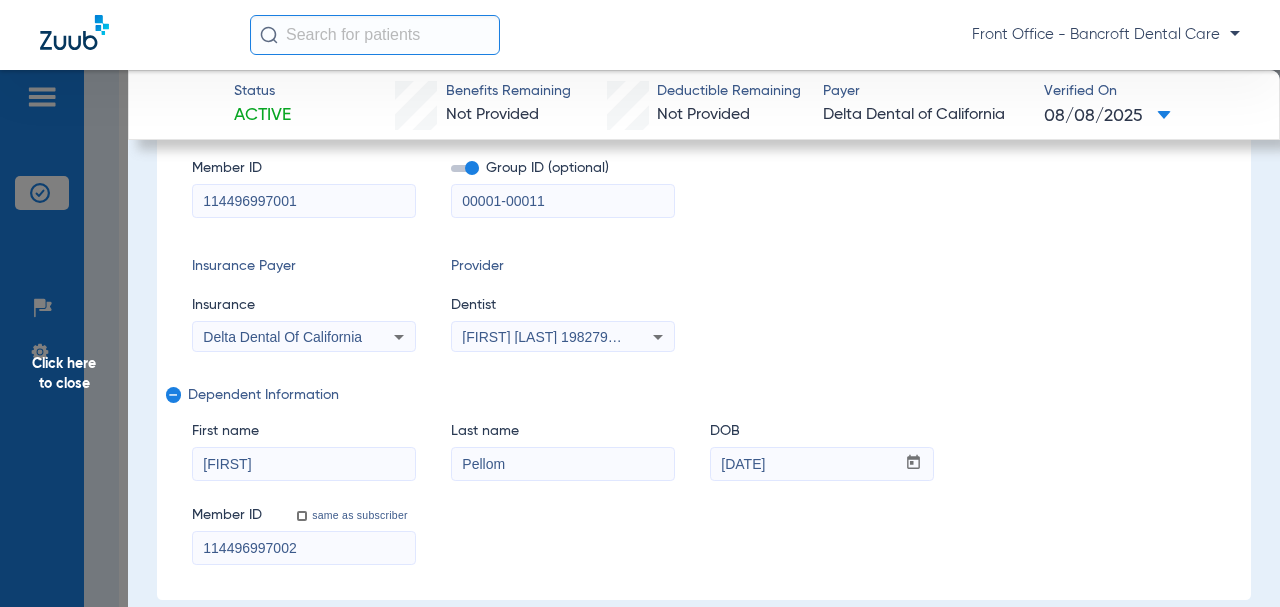 click on "Click here to close" 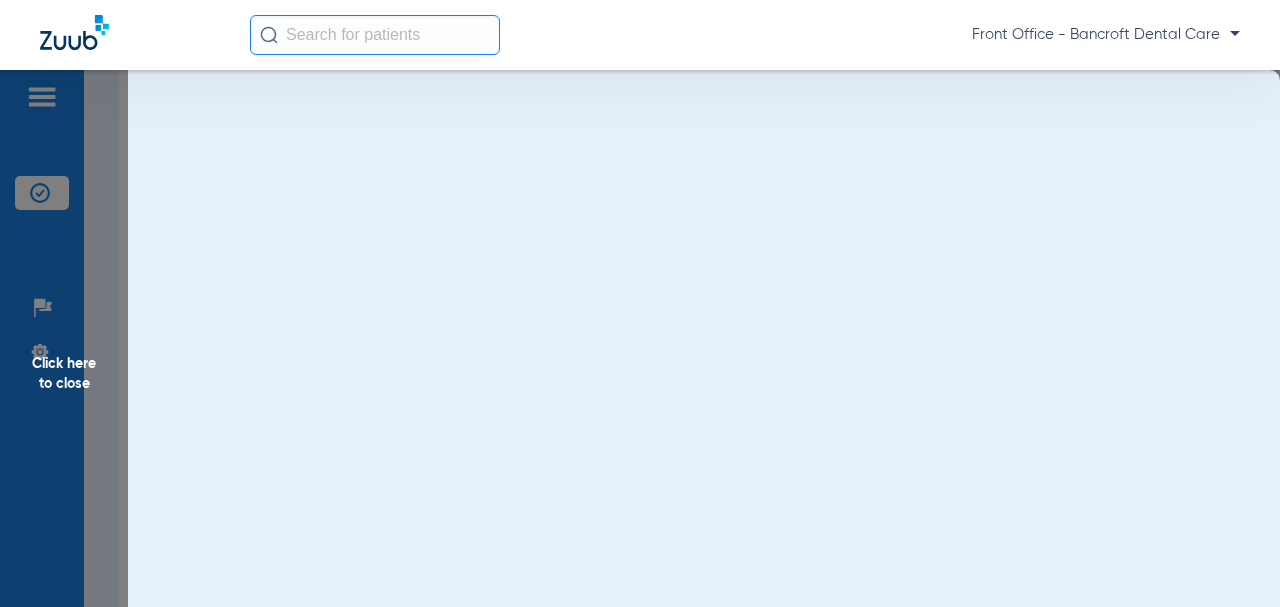 scroll, scrollTop: 0, scrollLeft: 0, axis: both 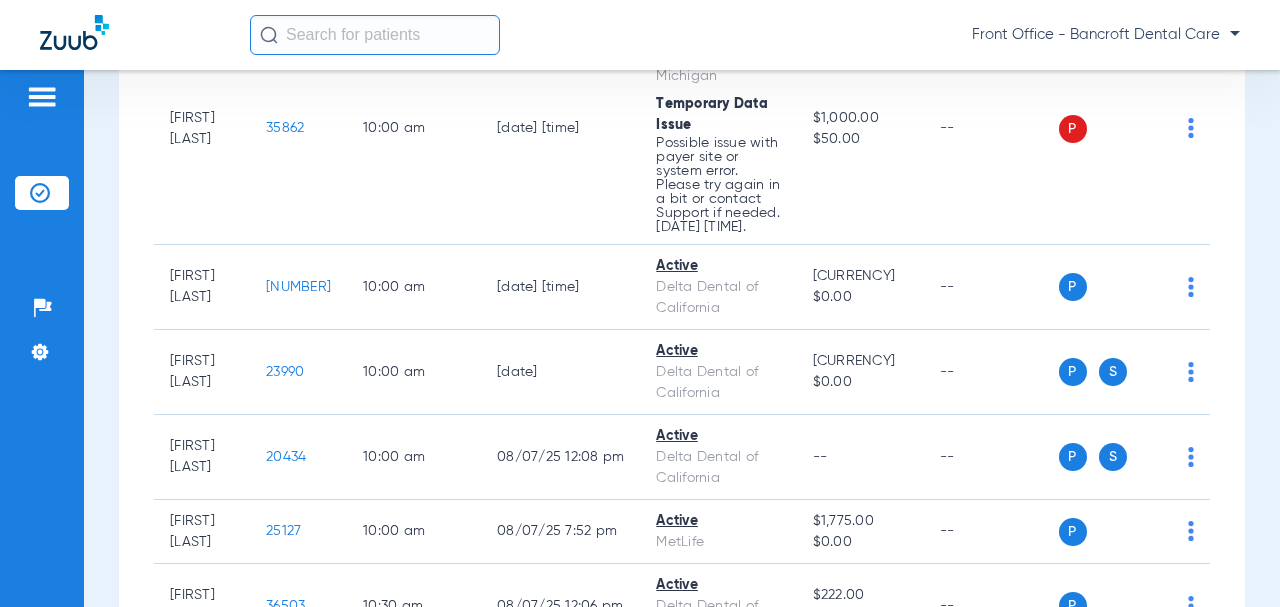 click on "33070" 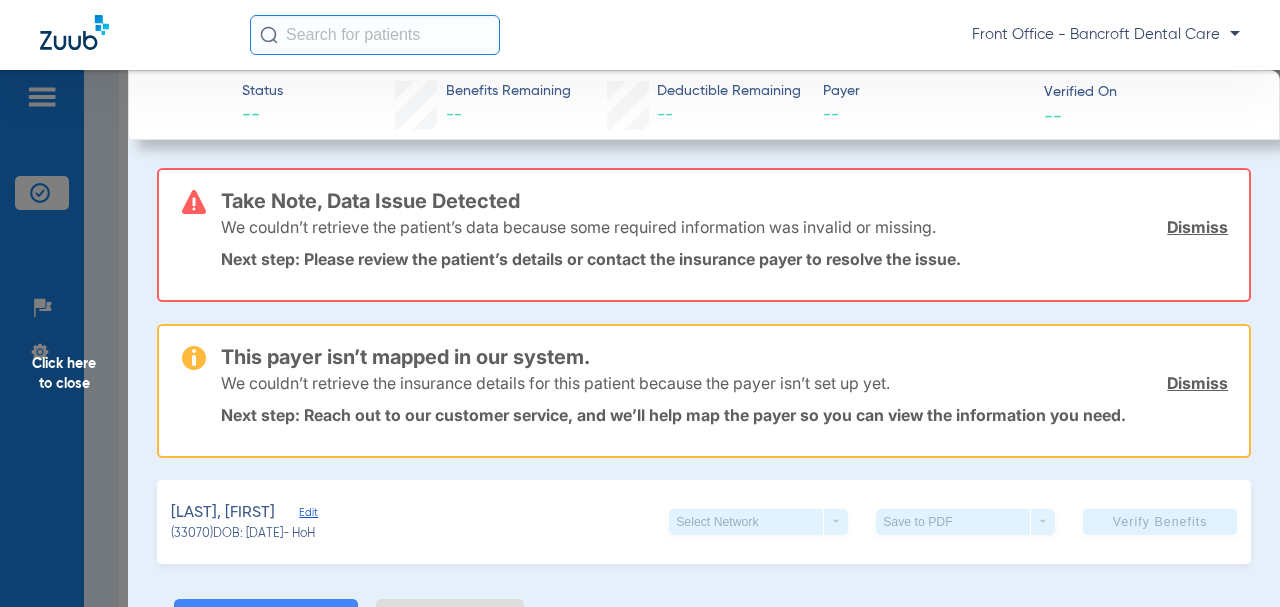 click on "Click here to close" 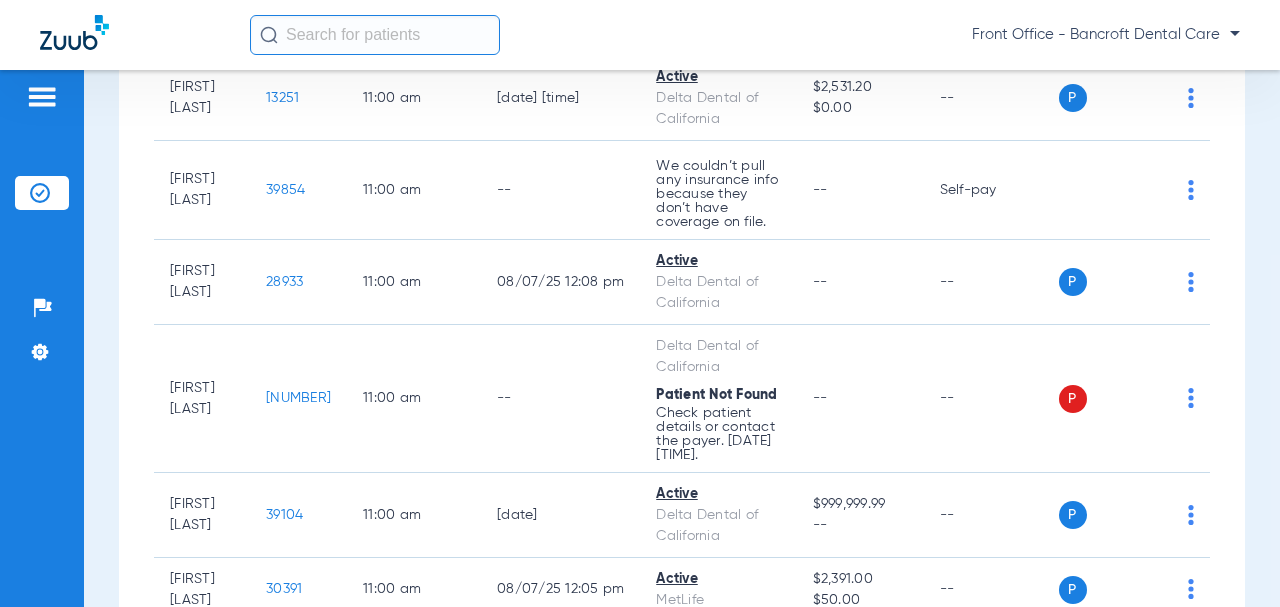 scroll, scrollTop: 3900, scrollLeft: 0, axis: vertical 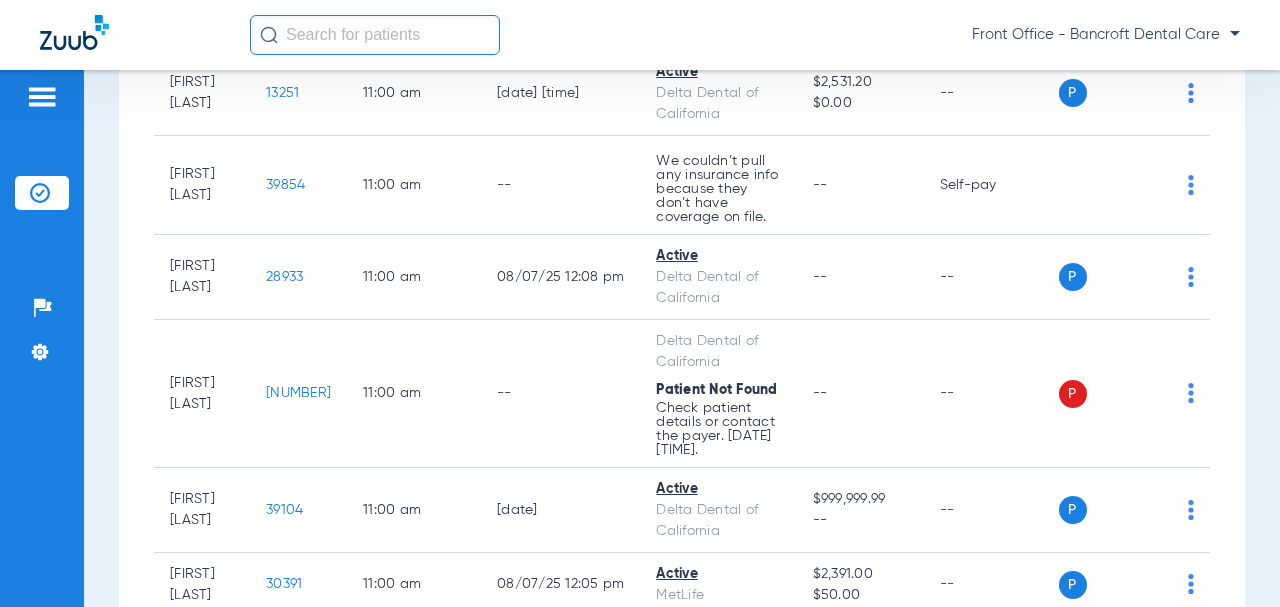 click on "[NUMBER]" 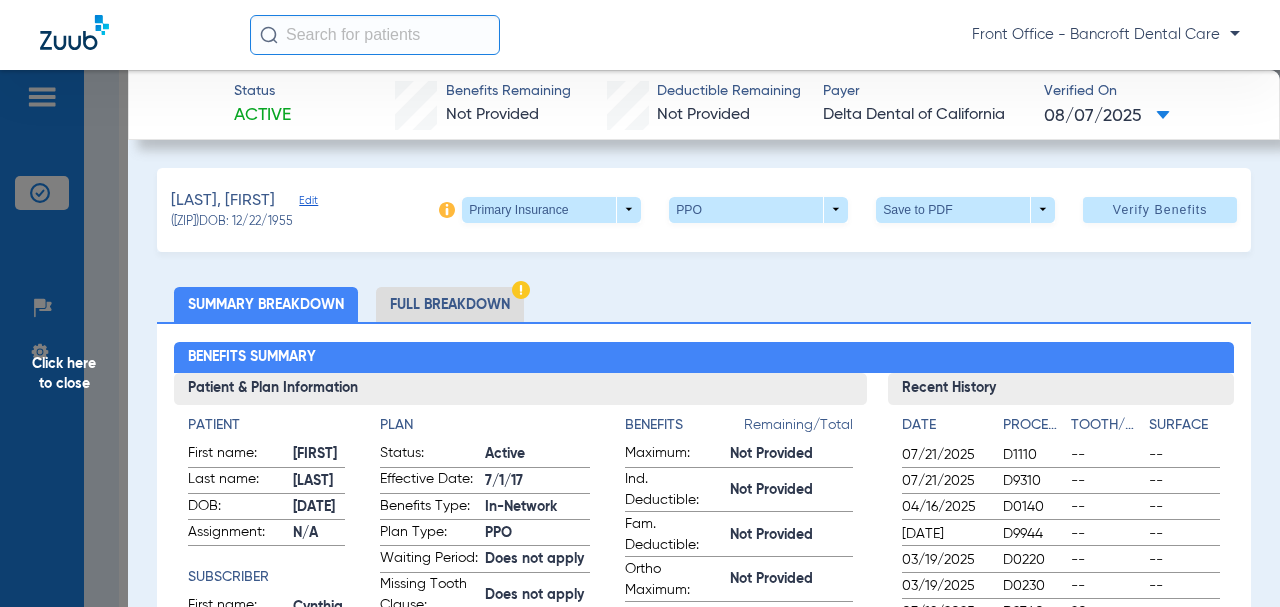 click 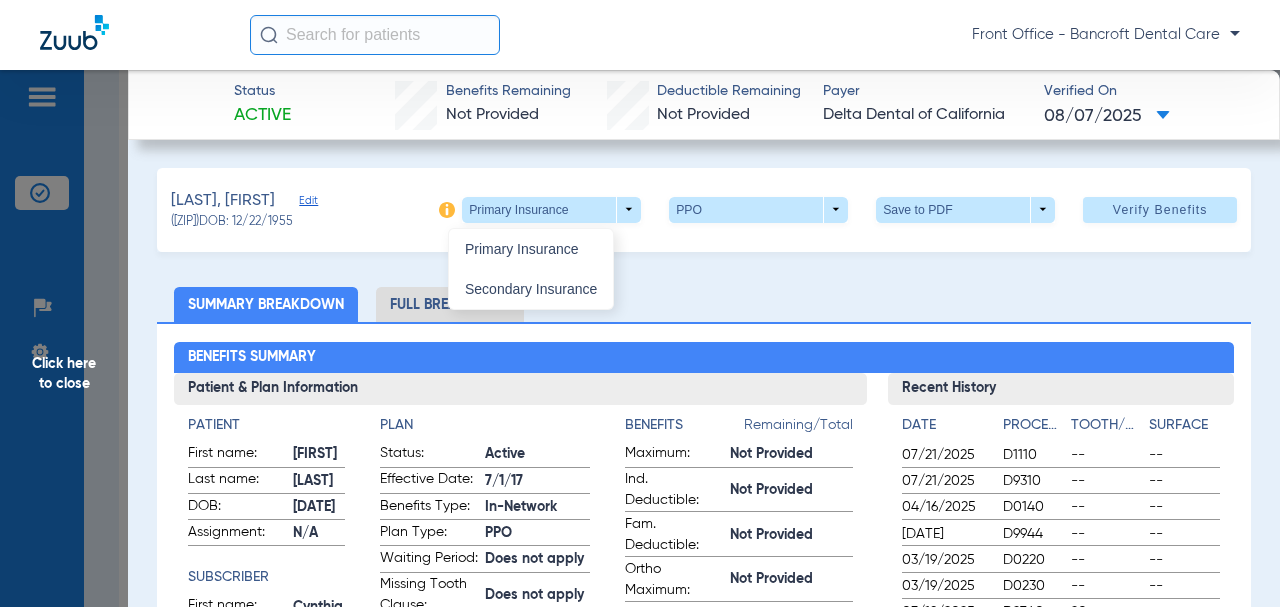 click on "Secondary Insurance" at bounding box center [531, 289] 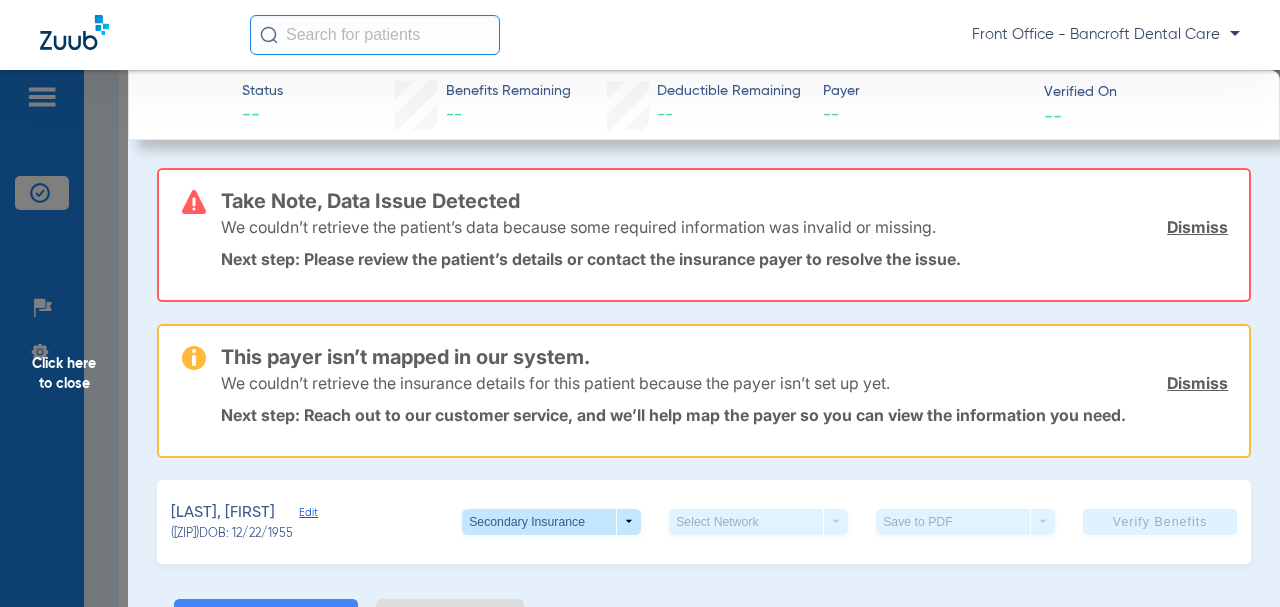 click on "Click here to close" 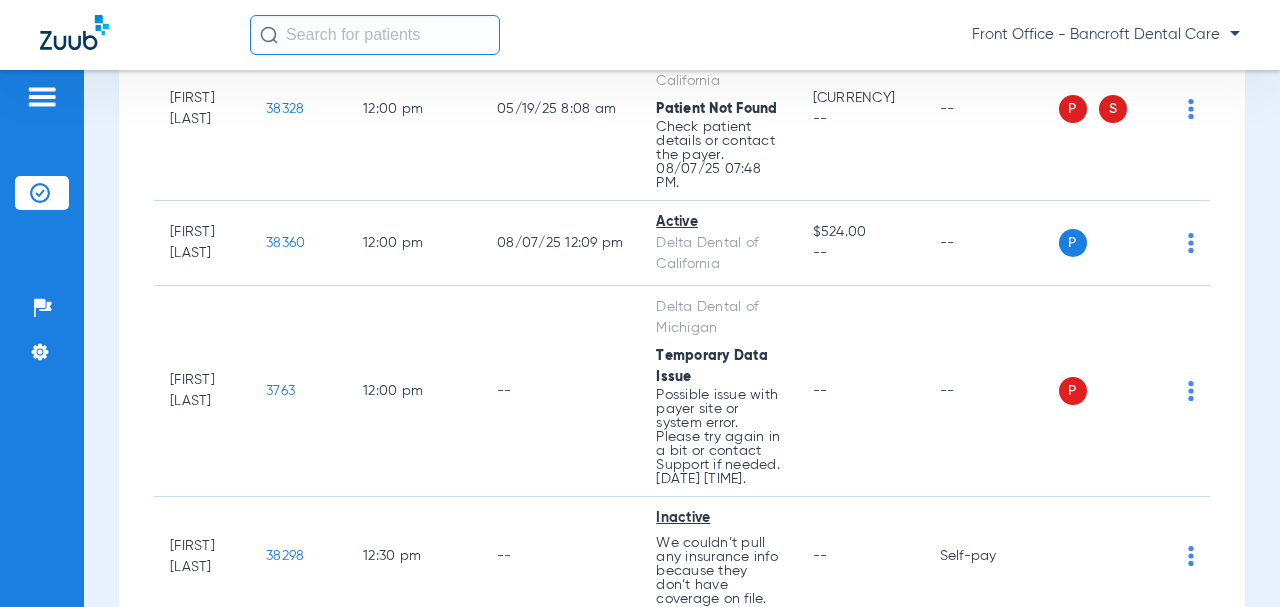 scroll, scrollTop: 4800, scrollLeft: 0, axis: vertical 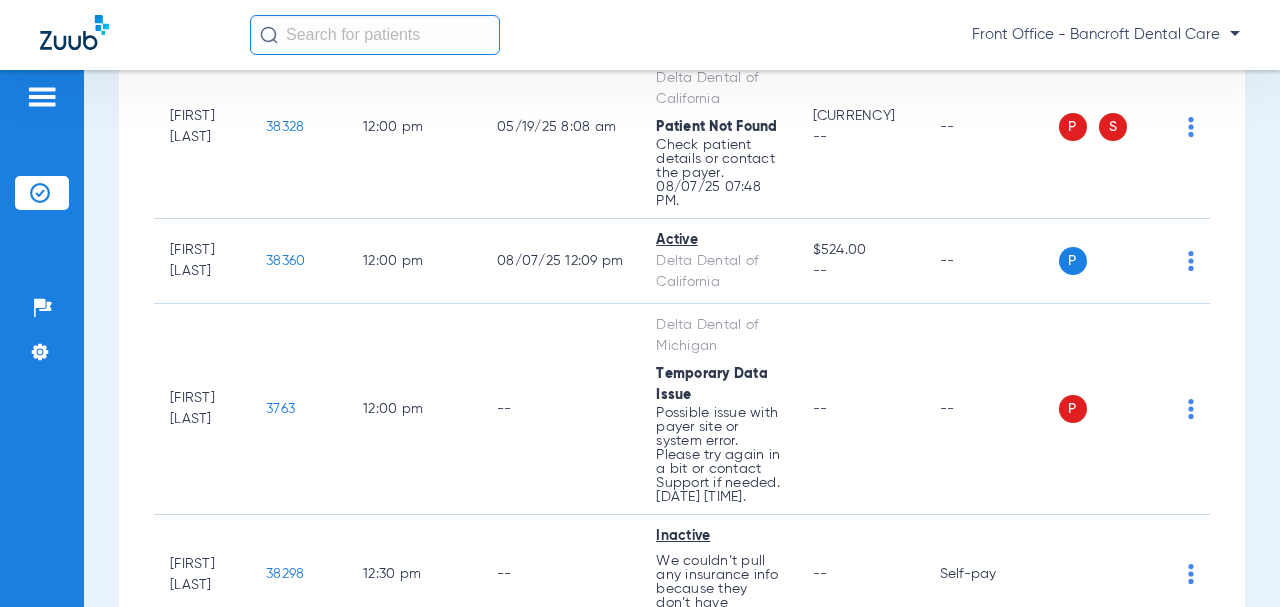 click on "[NUMBER]" 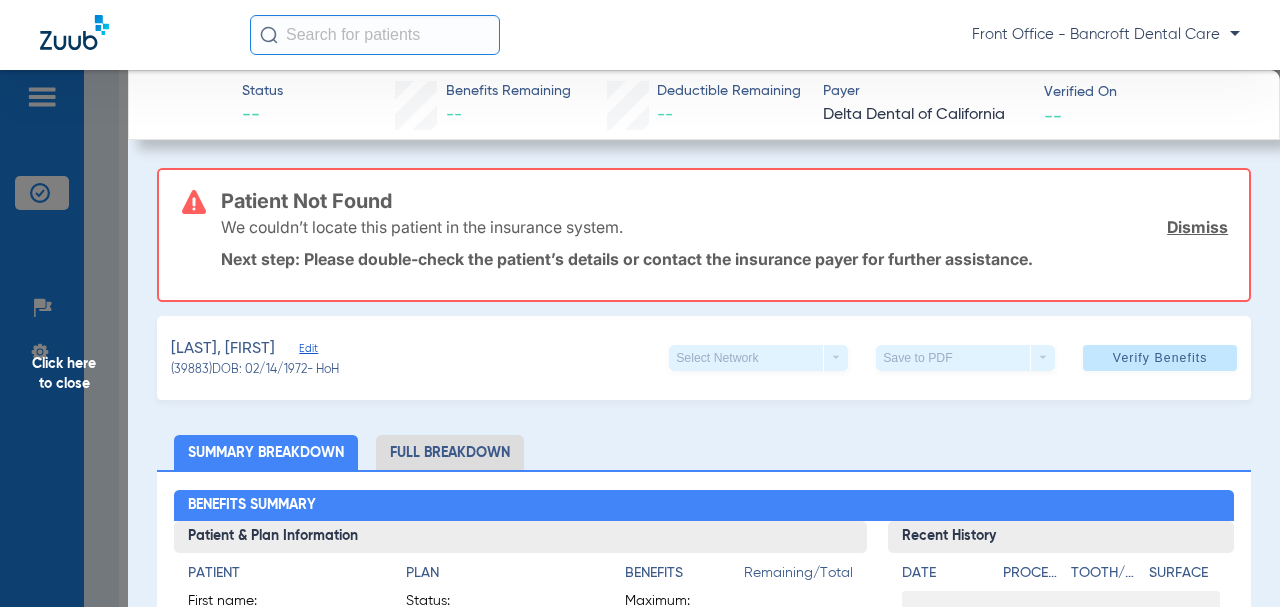 click on "Edit" 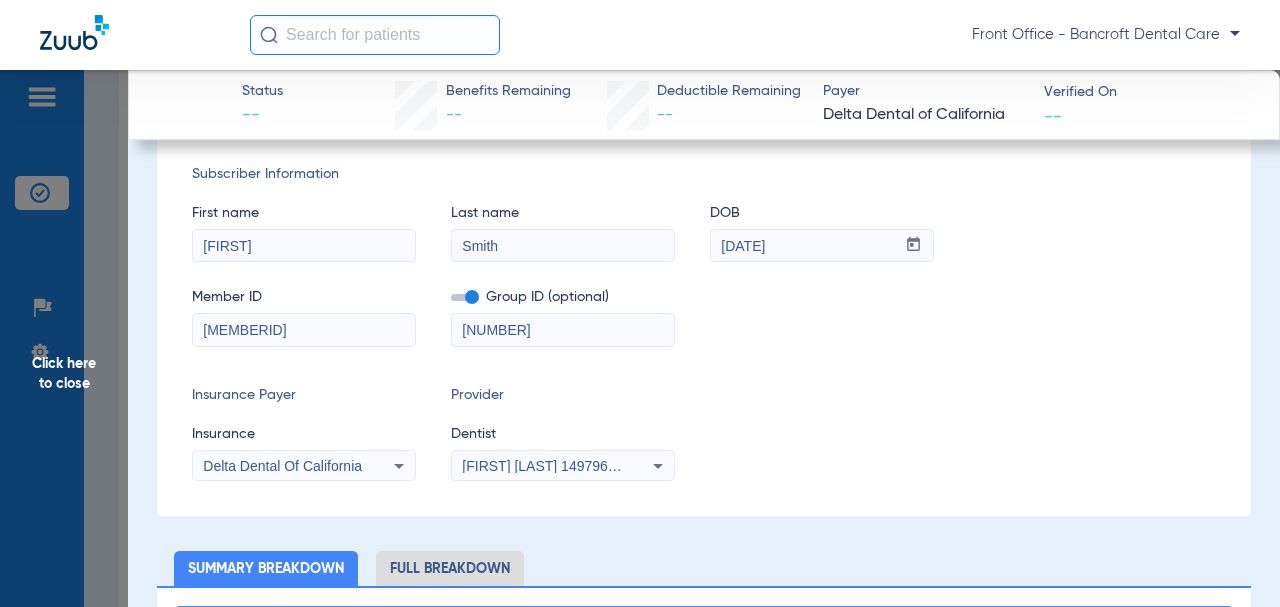 scroll, scrollTop: 300, scrollLeft: 0, axis: vertical 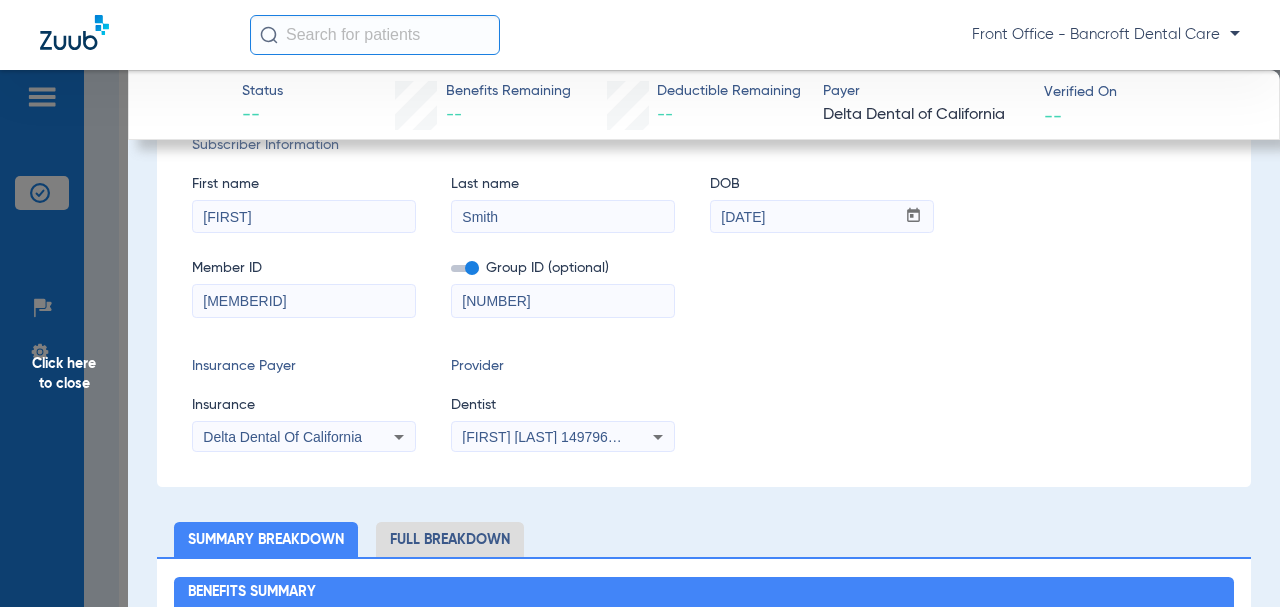 drag, startPoint x: 554, startPoint y: 315, endPoint x: 477, endPoint y: 305, distance: 77.64664 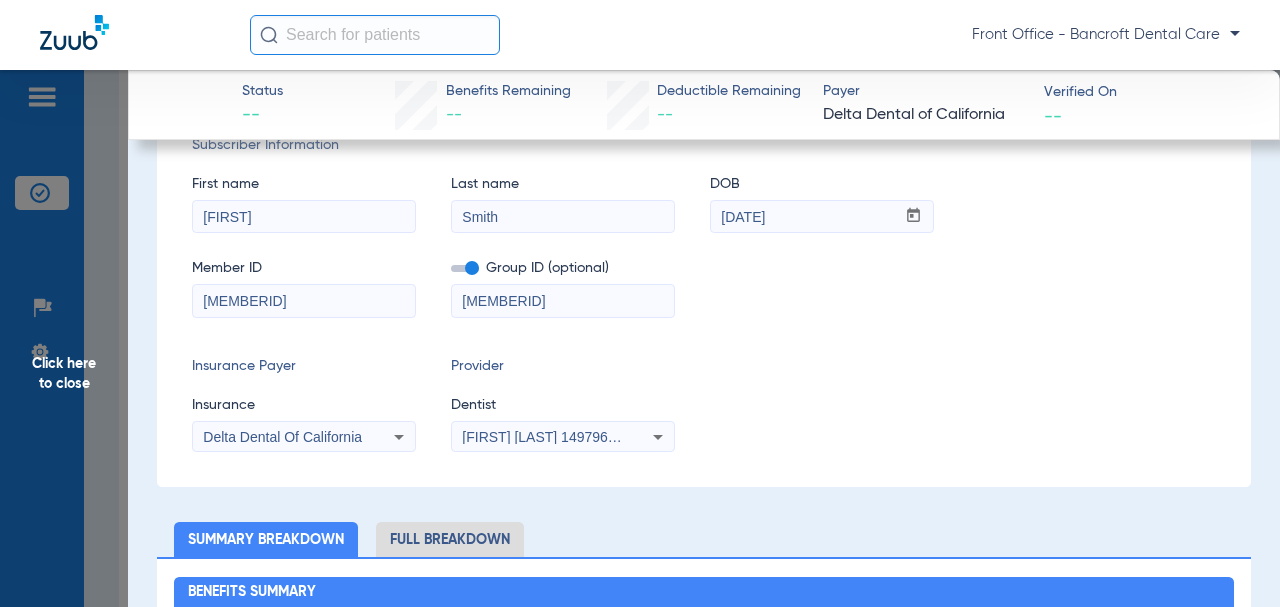 drag, startPoint x: 219, startPoint y: 302, endPoint x: 251, endPoint y: 302, distance: 32 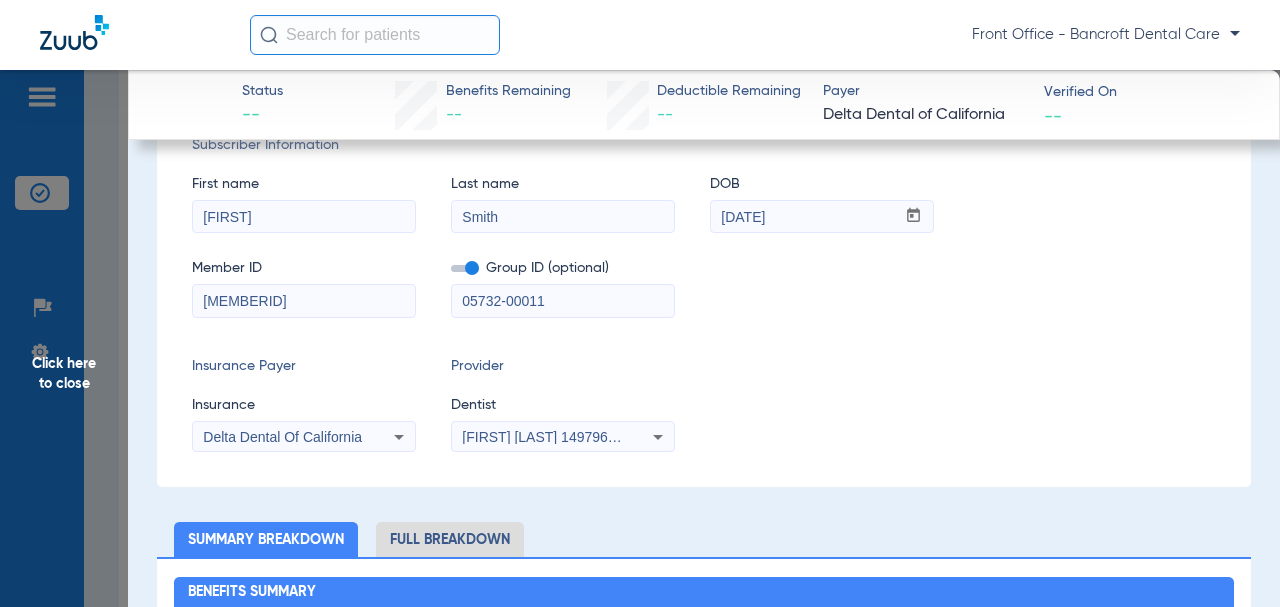type on "05732-00011" 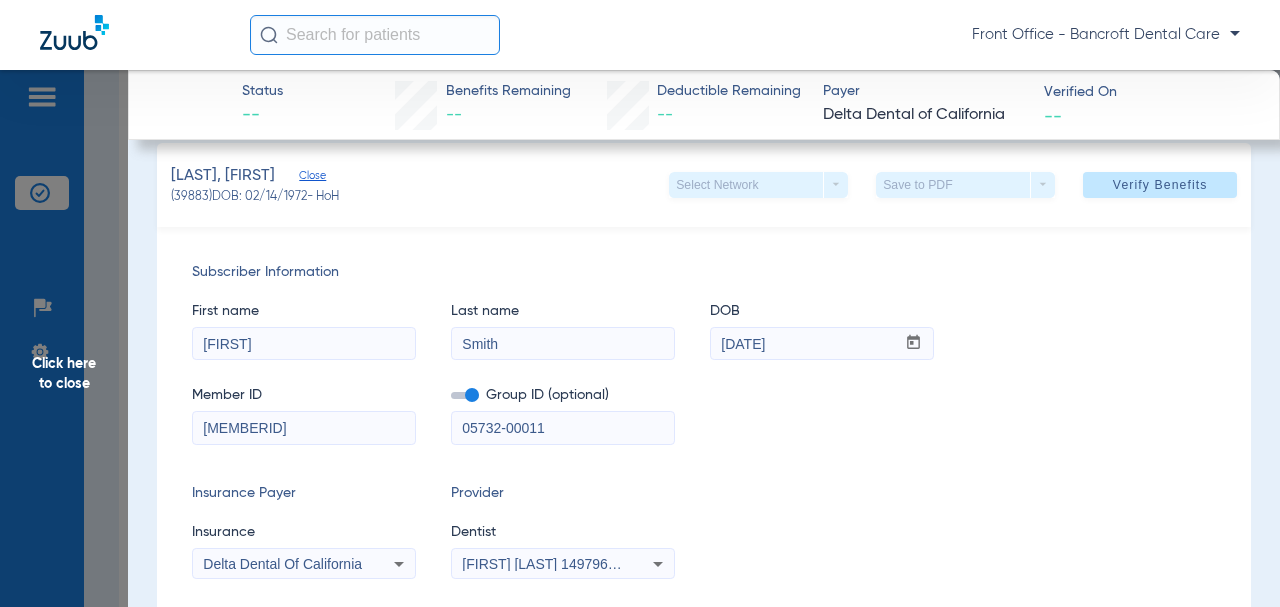 scroll, scrollTop: 100, scrollLeft: 0, axis: vertical 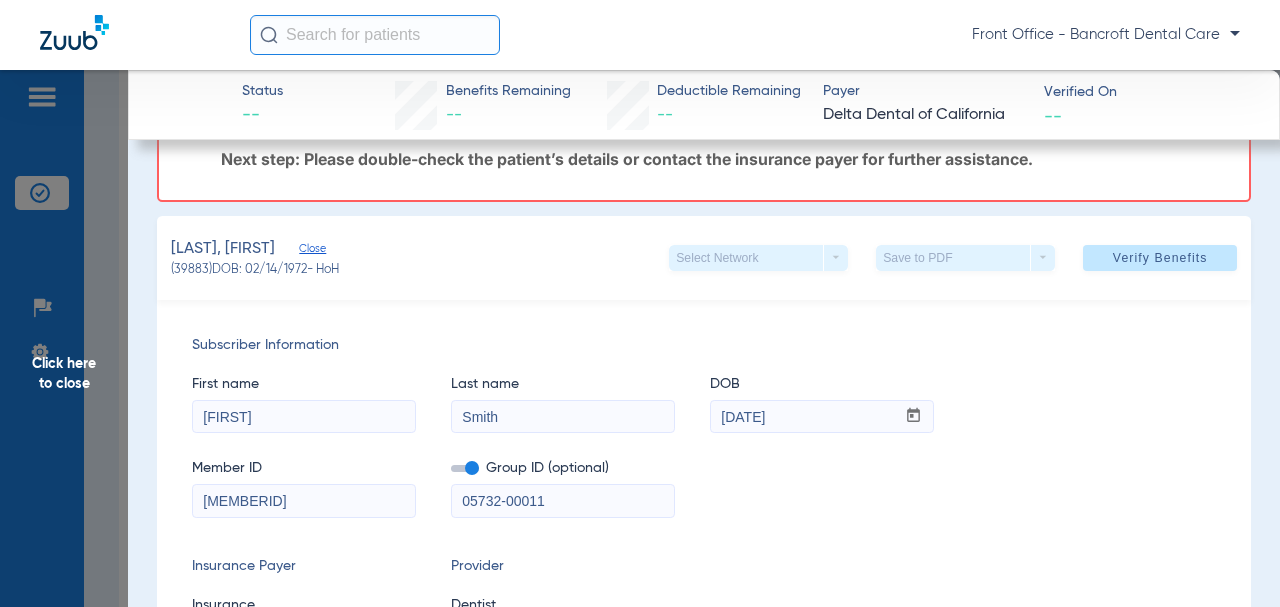 type on "[DATE]" 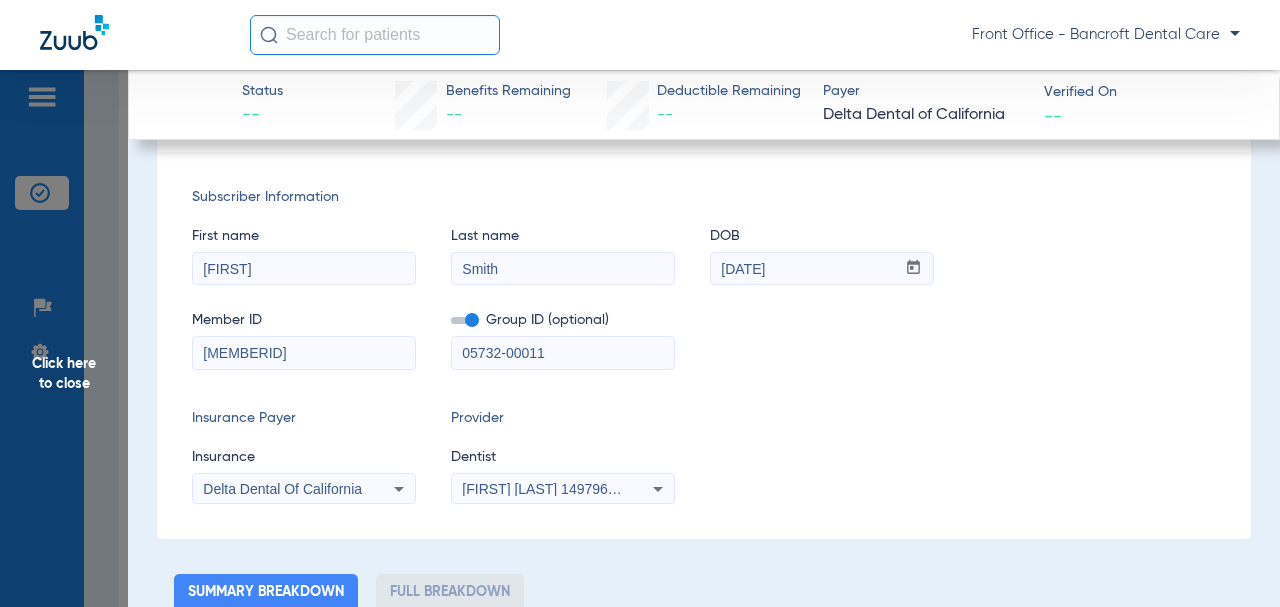 scroll, scrollTop: 0, scrollLeft: 0, axis: both 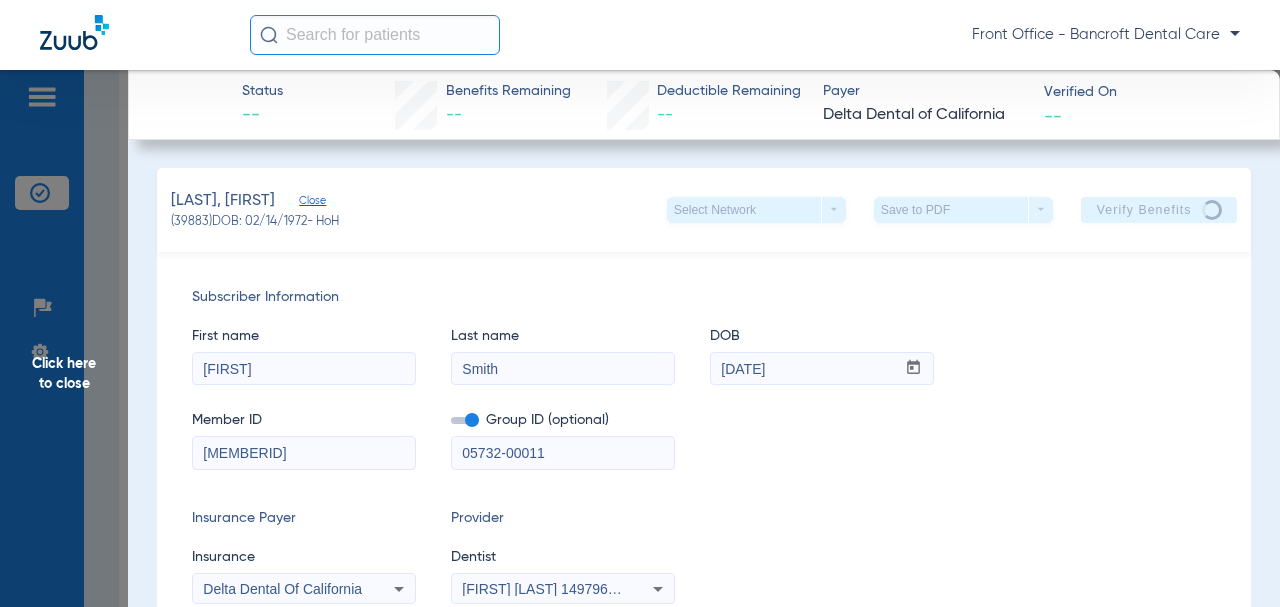 click on "Subscriber Information   First name  [FIRST]  Last name  [LAST]  DOB  mm / dd / yyyy 02/14/1970  Member ID  225968643301  Group ID (optional)  05732-00011  Insurance Payer   Insurance
Delta Dental Of California  Provider   Dentist
[FIRST] [LAST]  1497961320" 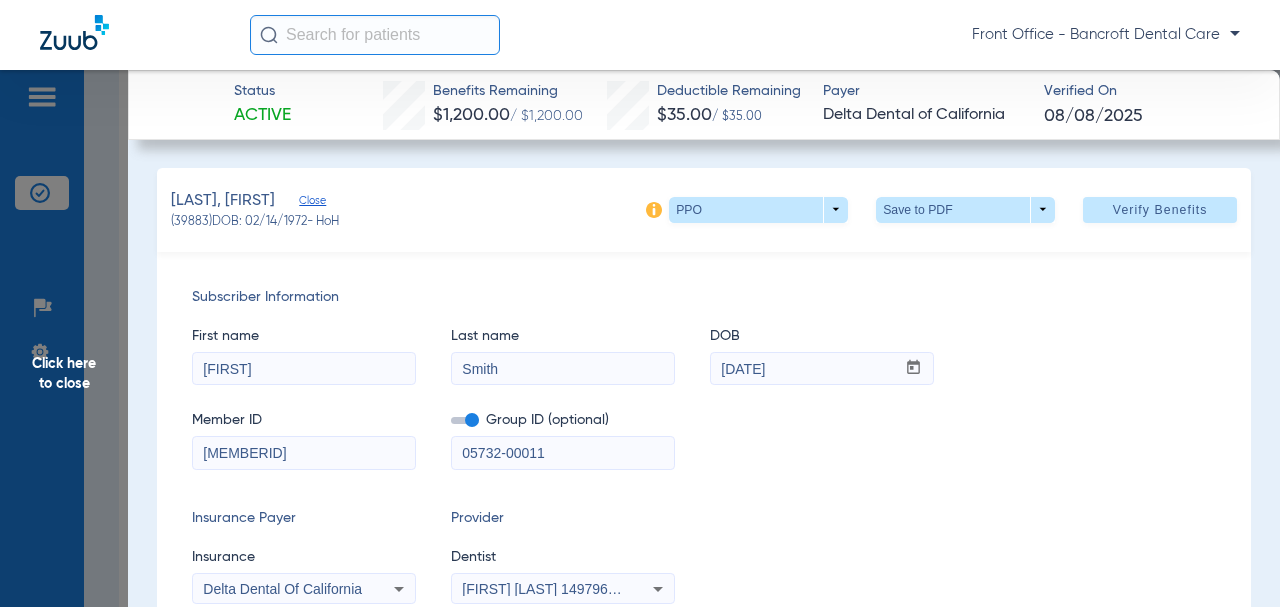 click on "Click here to close" 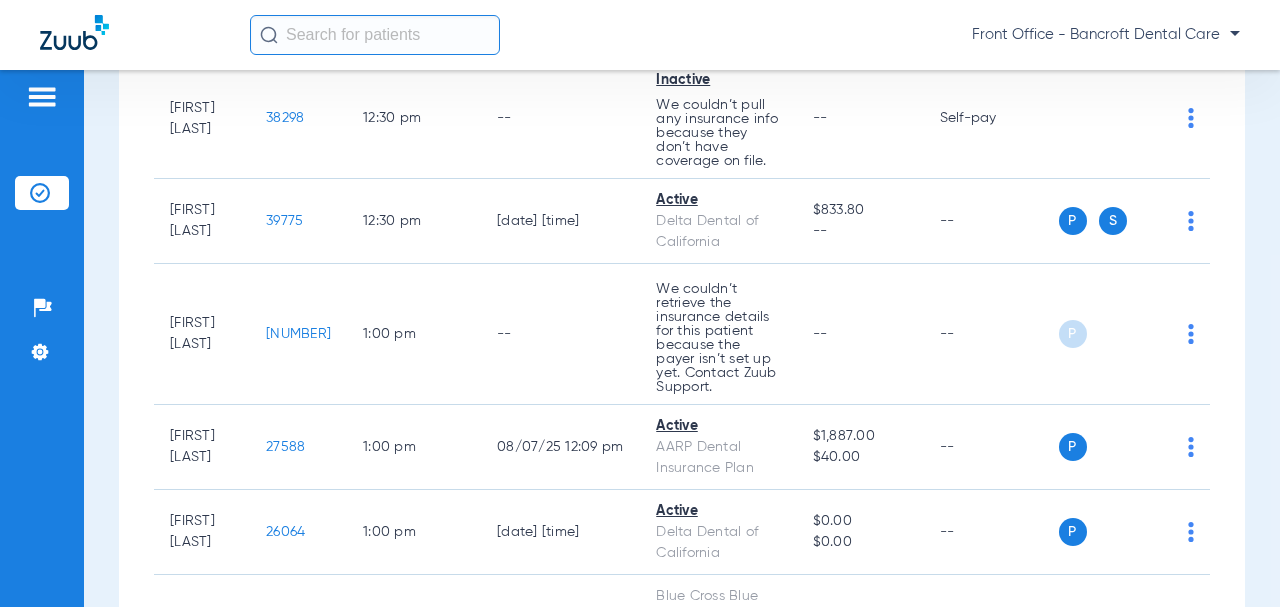 scroll, scrollTop: 5300, scrollLeft: 0, axis: vertical 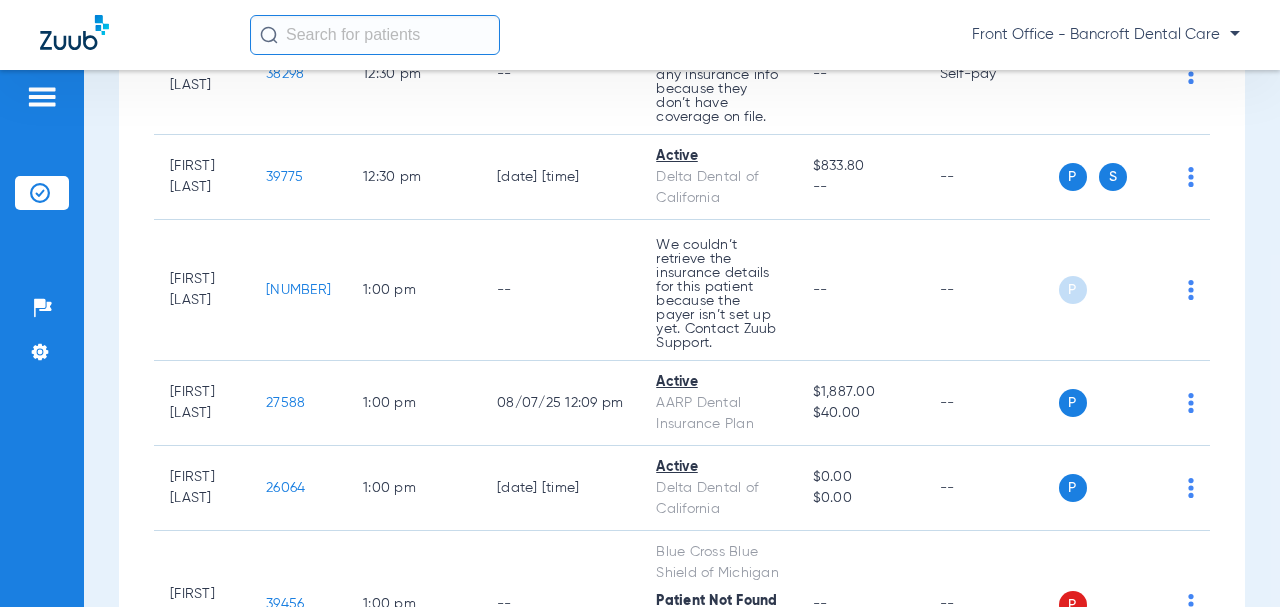 click on "38328" 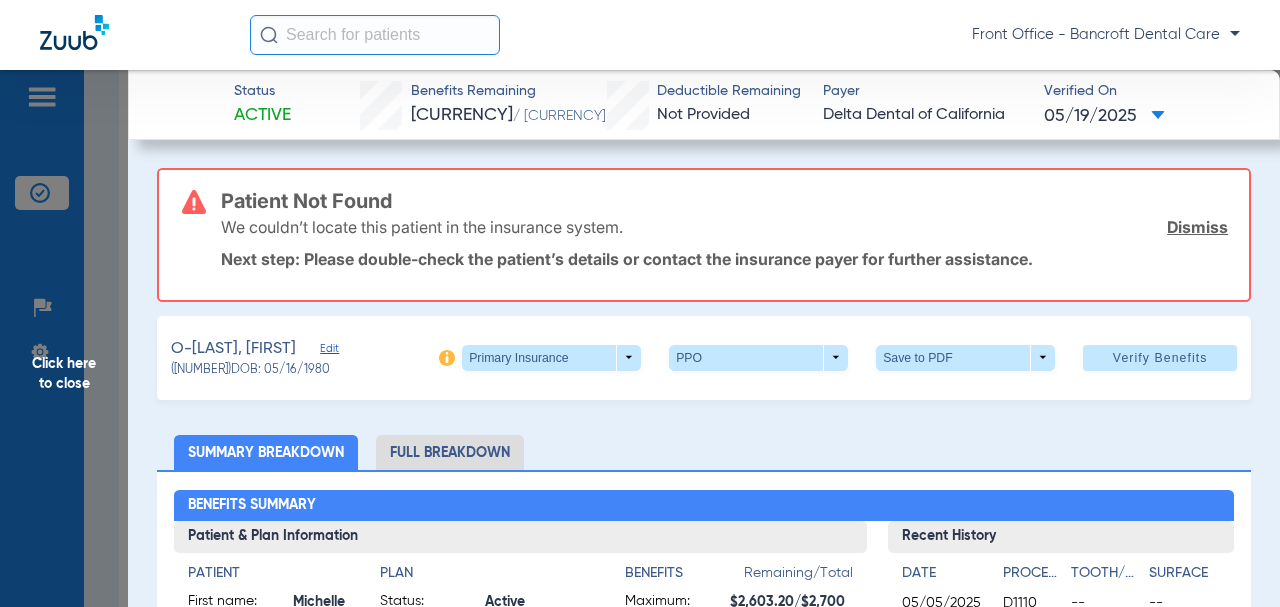 click on "Edit" 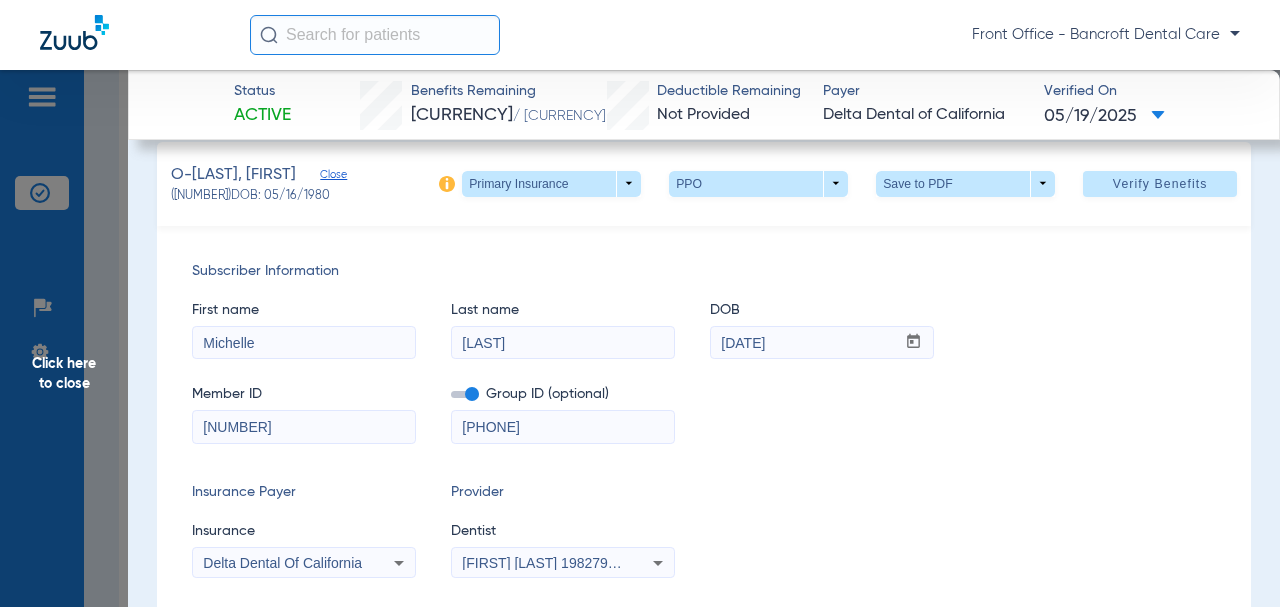 scroll, scrollTop: 200, scrollLeft: 0, axis: vertical 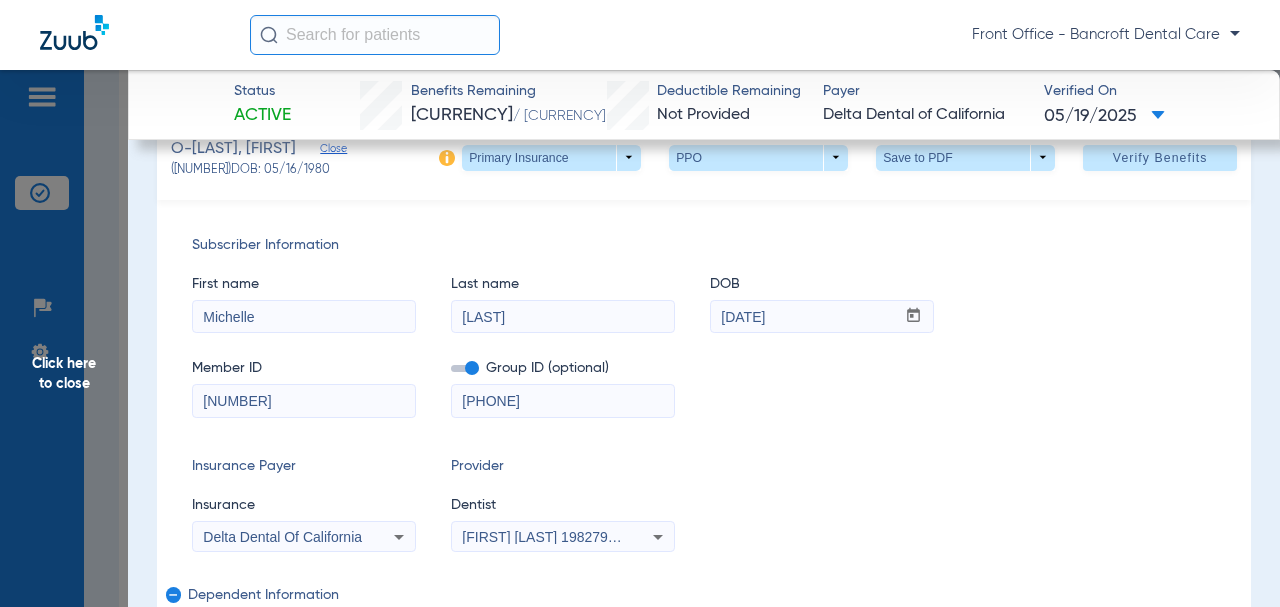 drag, startPoint x: 485, startPoint y: 404, endPoint x: 577, endPoint y: 42, distance: 373.5077 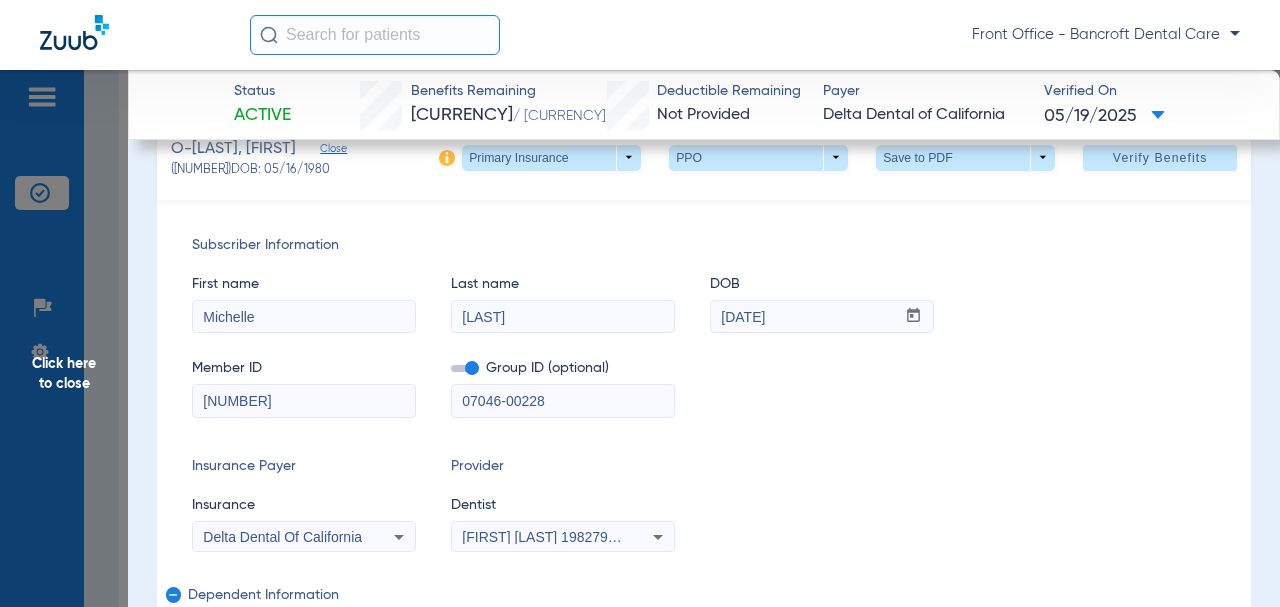 type on "07046-00228" 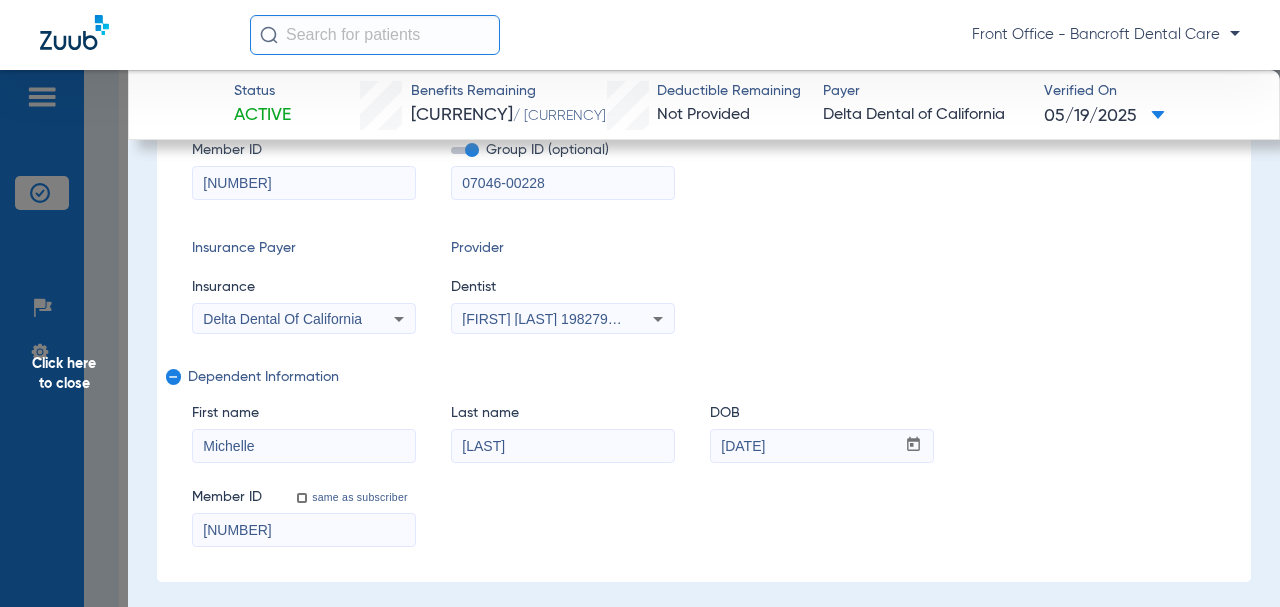 scroll, scrollTop: 500, scrollLeft: 0, axis: vertical 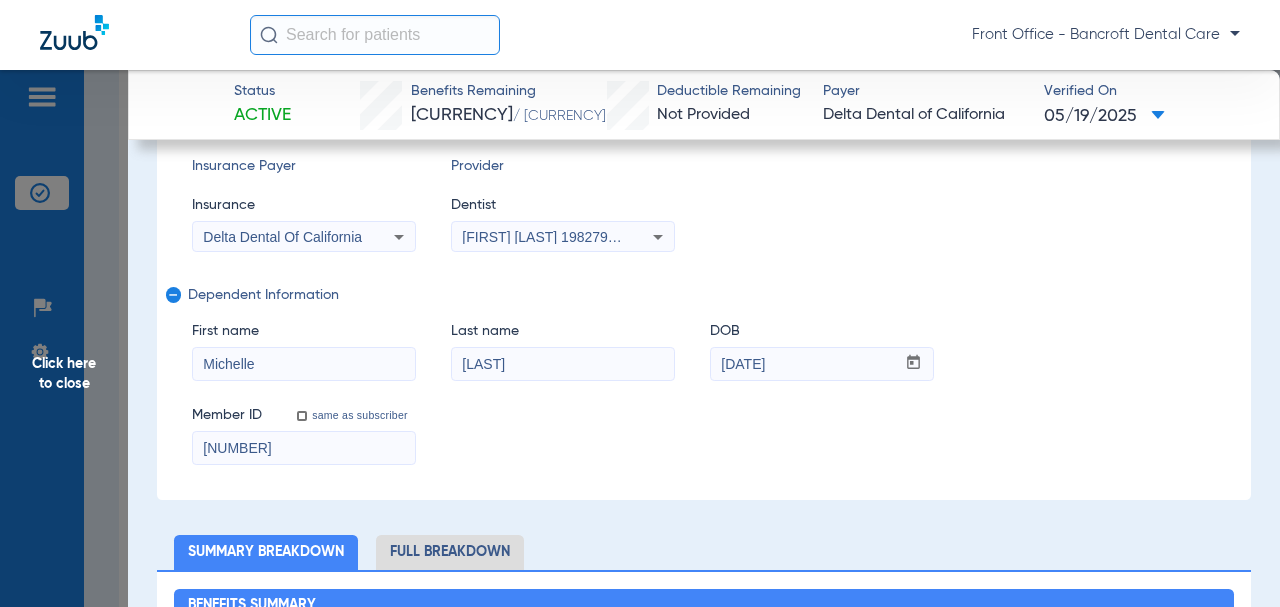 drag, startPoint x: 228, startPoint y: 439, endPoint x: 265, endPoint y: 377, distance: 72.20111 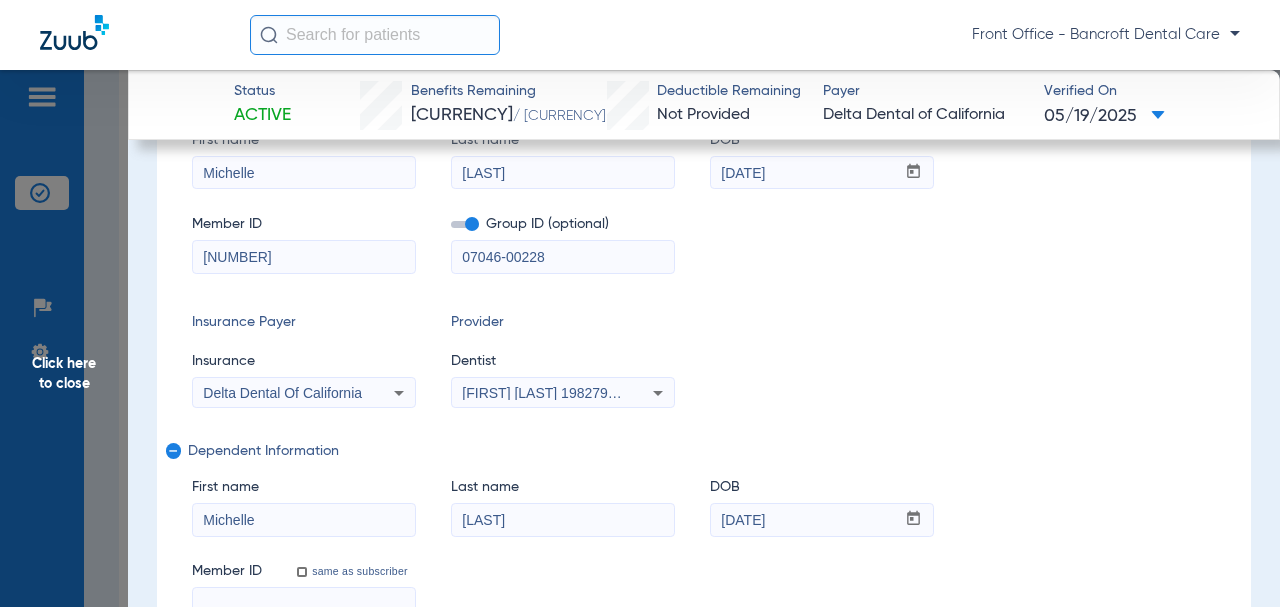 scroll, scrollTop: 656, scrollLeft: 0, axis: vertical 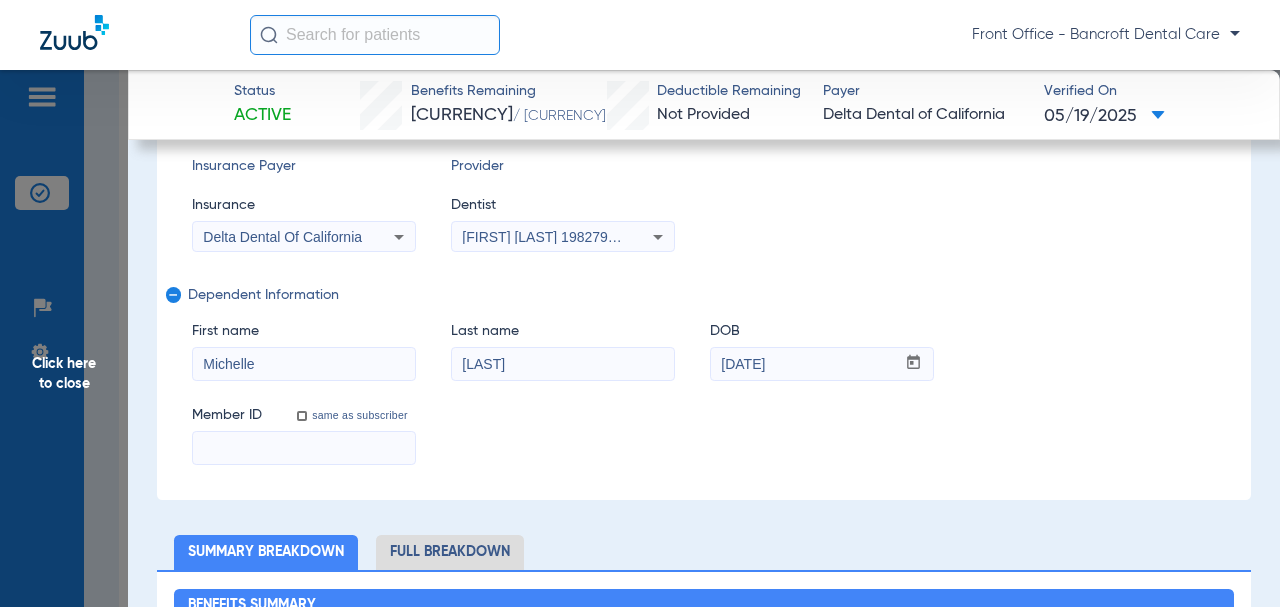 type 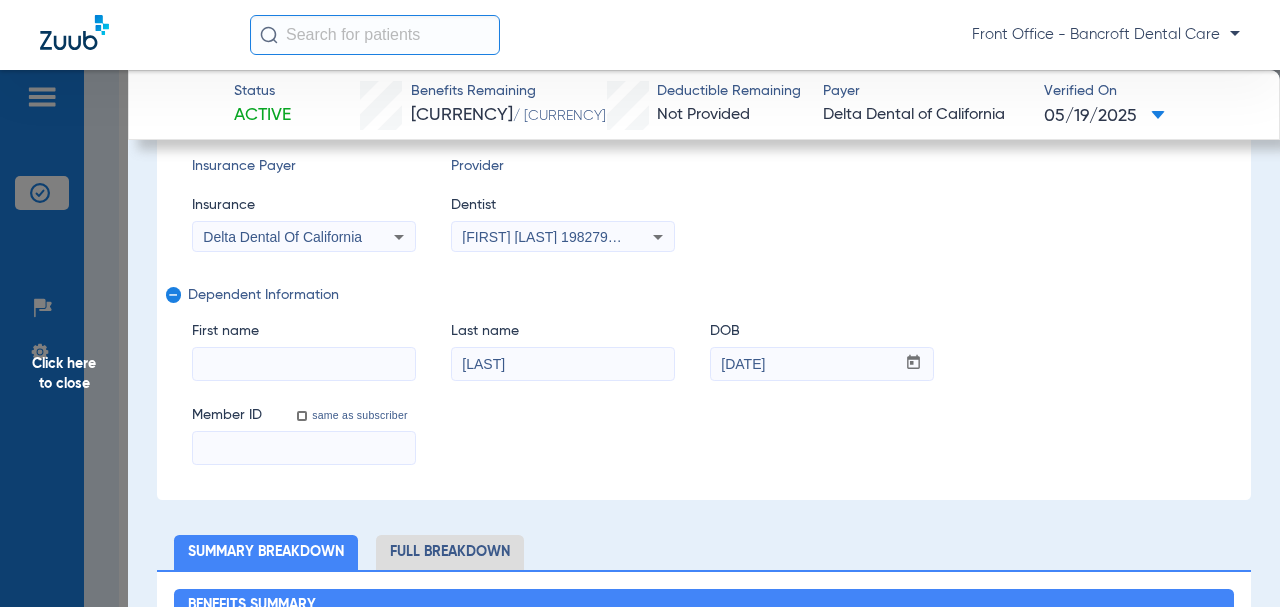 type 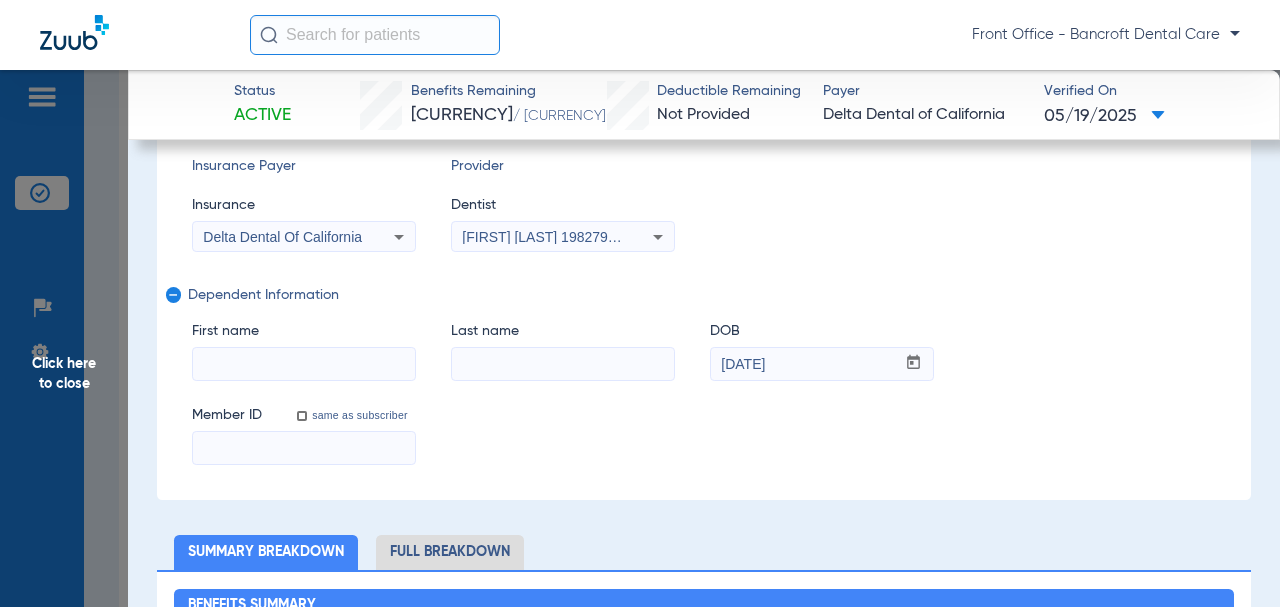 type 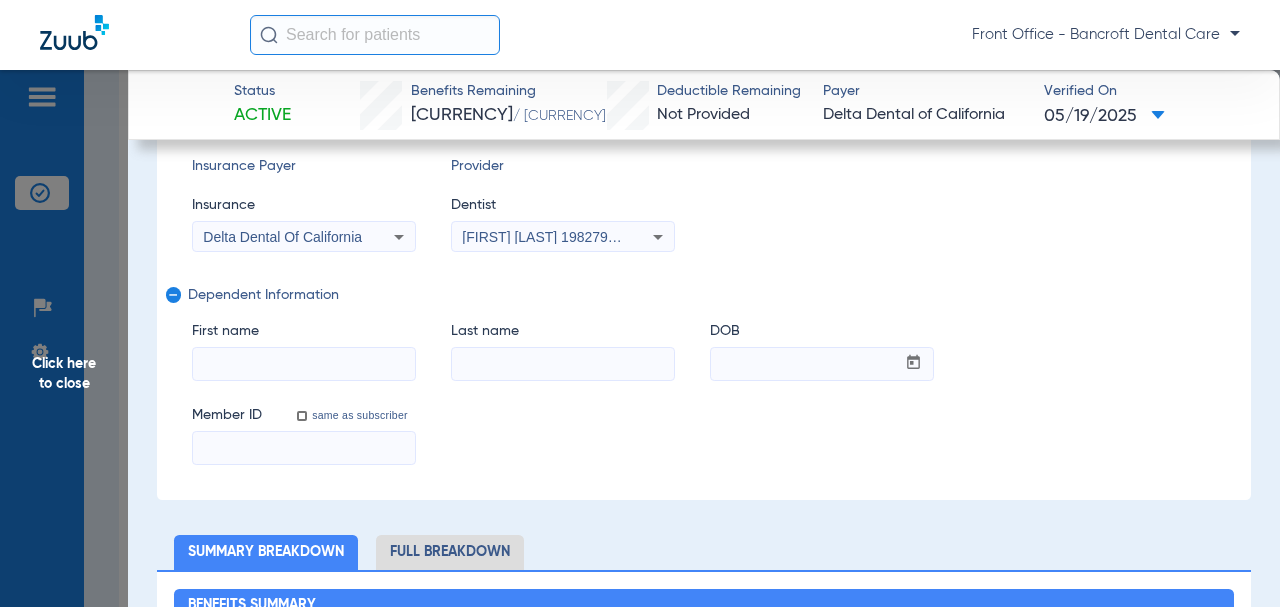click on "remove" 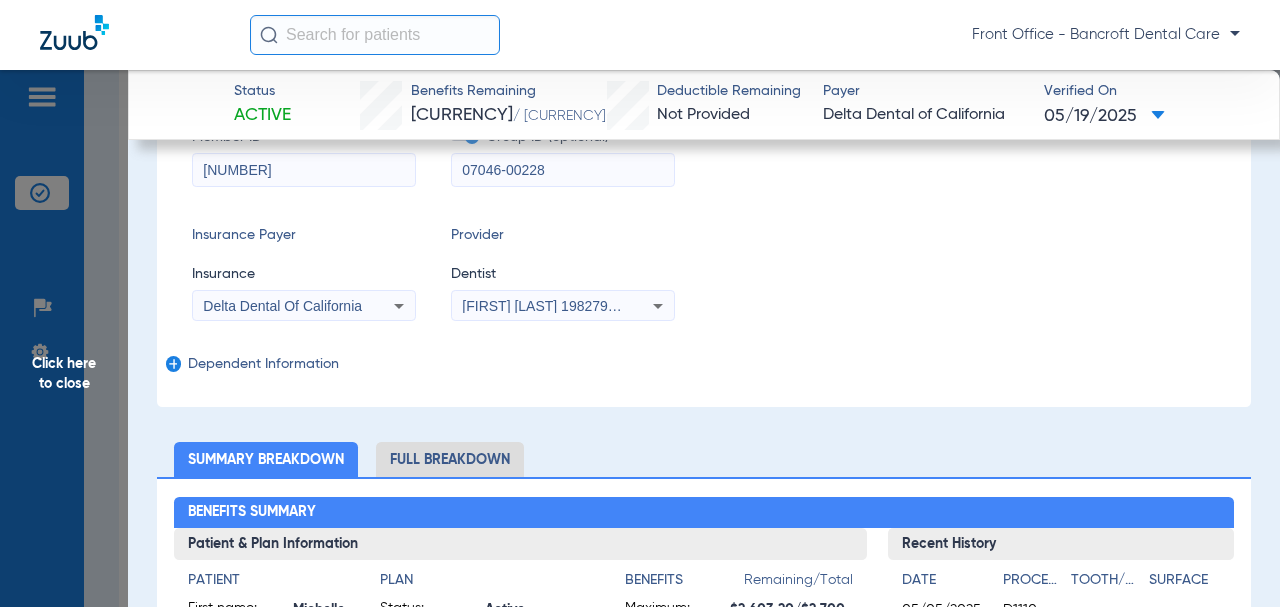 scroll, scrollTop: 200, scrollLeft: 0, axis: vertical 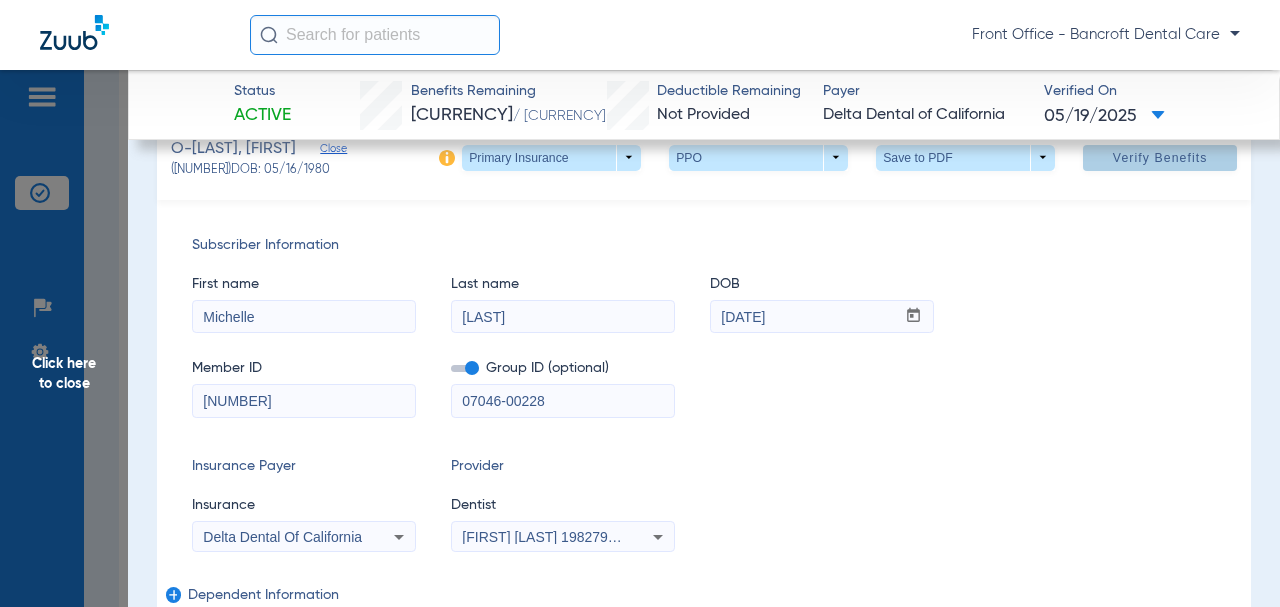 click 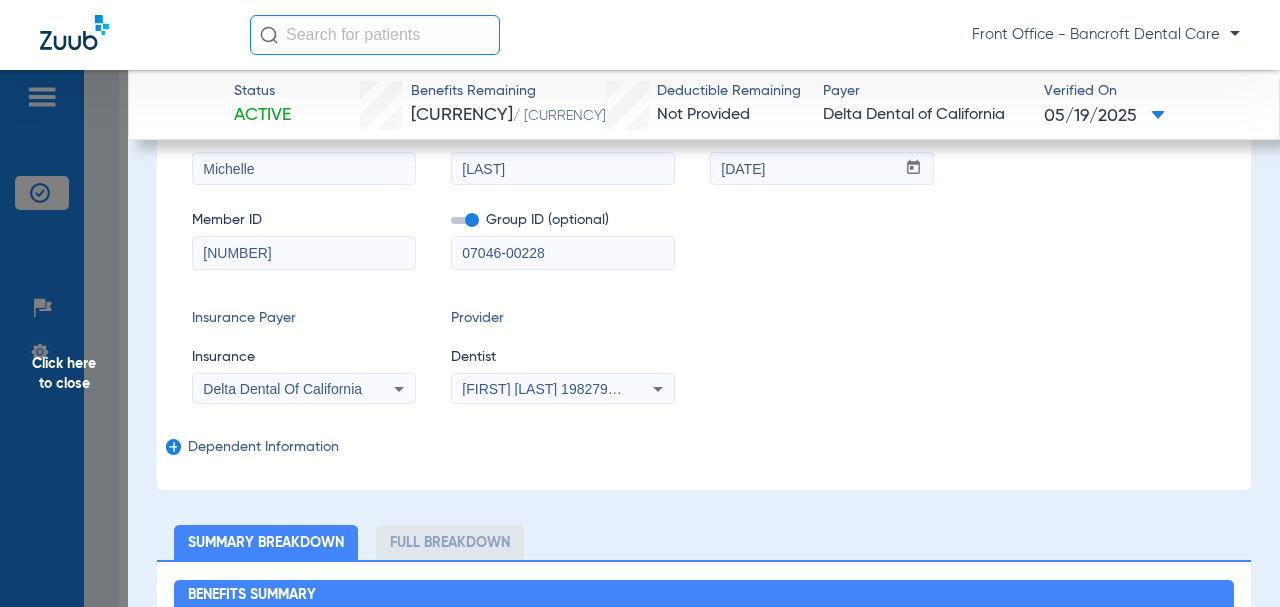 scroll, scrollTop: 52, scrollLeft: 0, axis: vertical 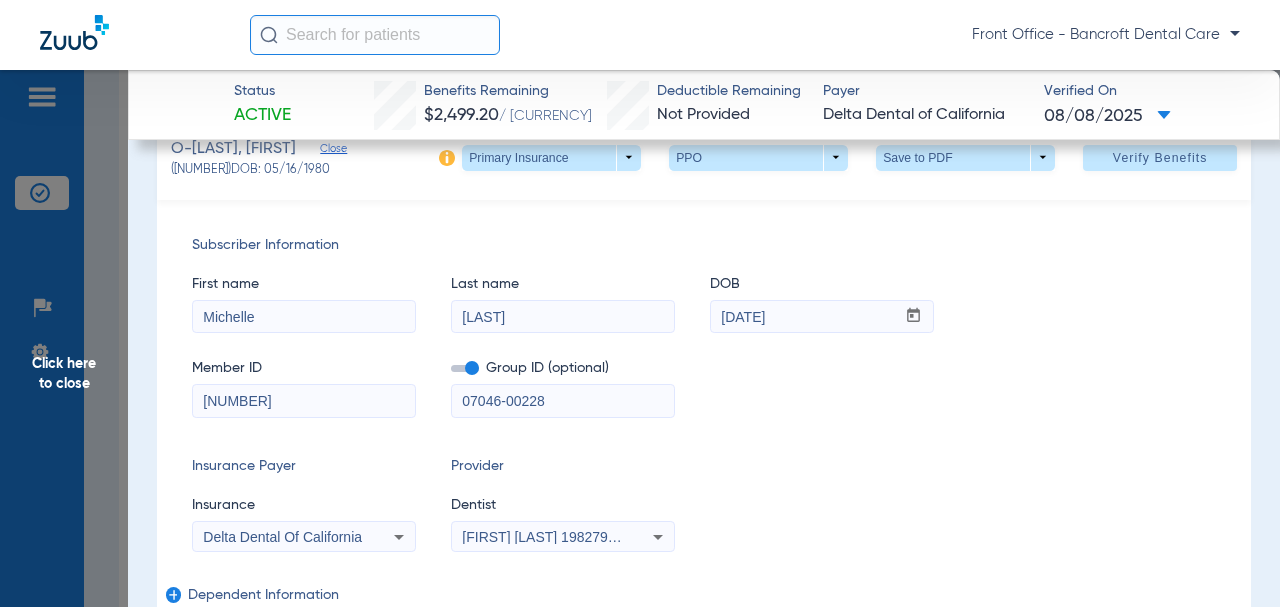 click on "Click here to close" 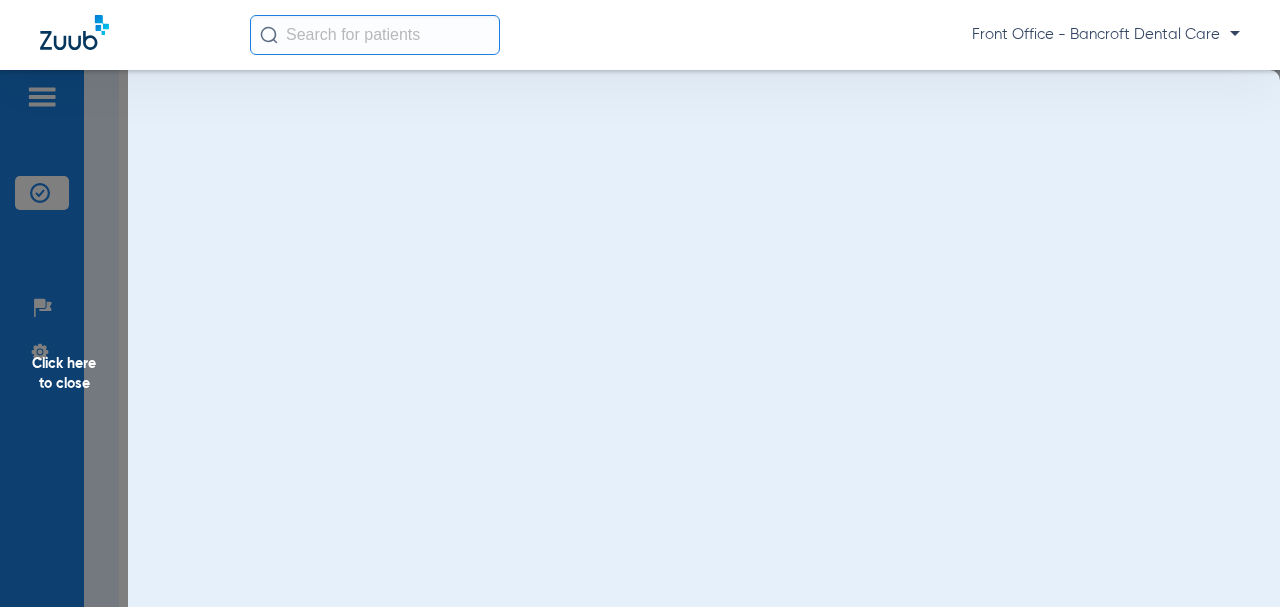 scroll, scrollTop: 0, scrollLeft: 0, axis: both 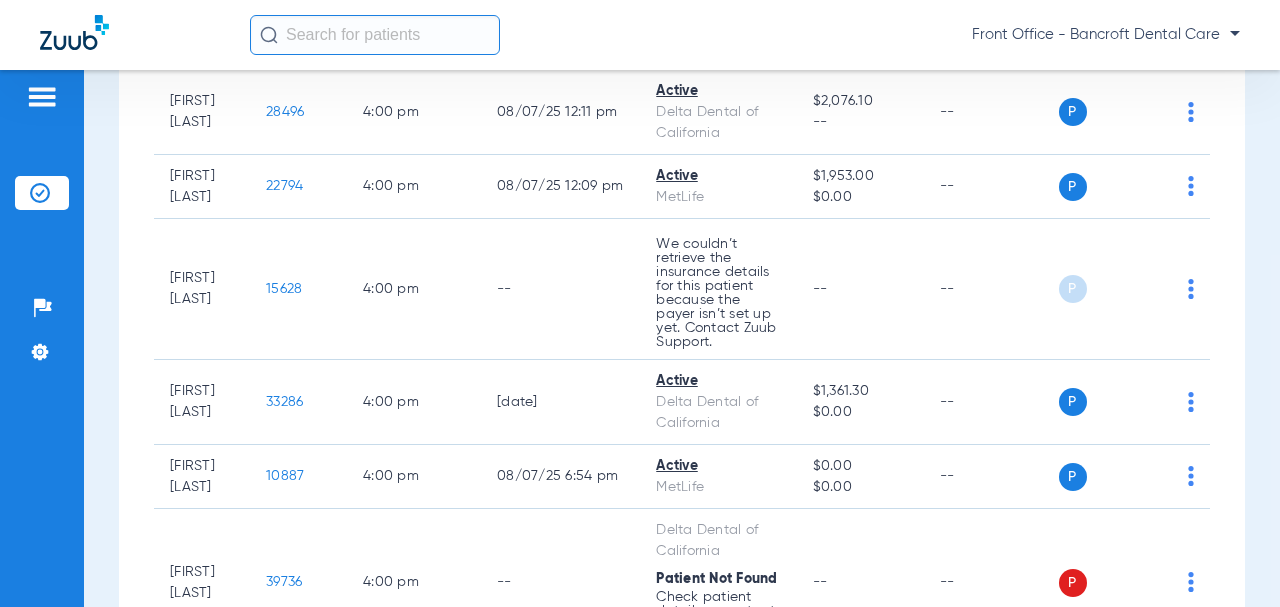 click on "[NUMBER]" 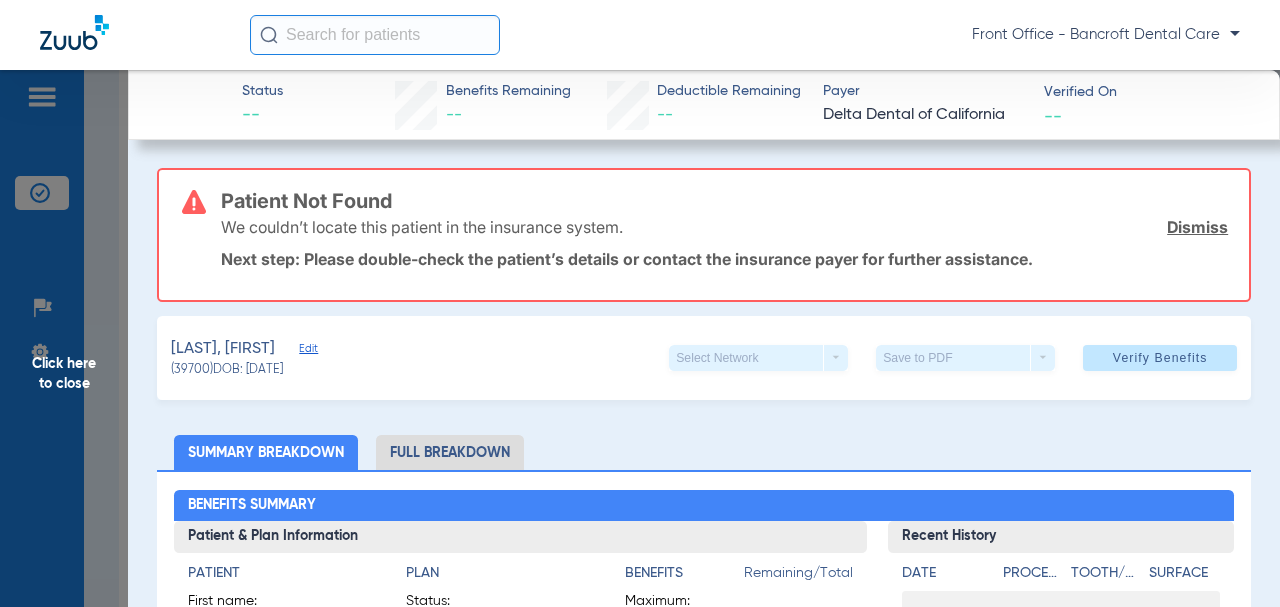 click on "Edit" 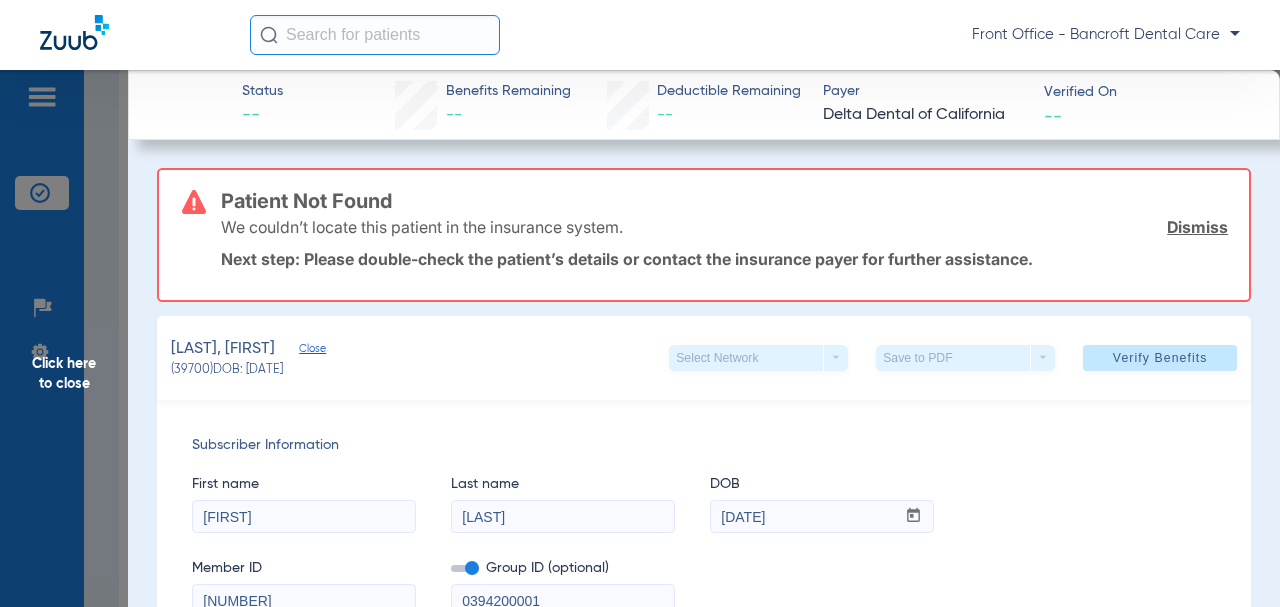 scroll, scrollTop: 200, scrollLeft: 0, axis: vertical 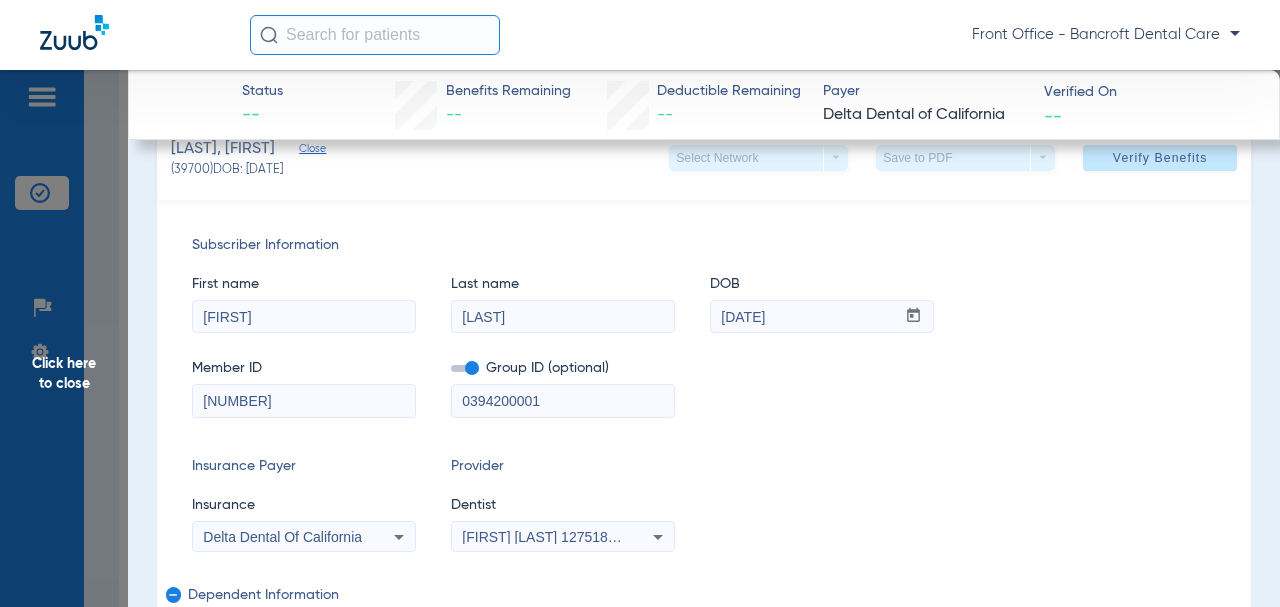 drag, startPoint x: 520, startPoint y: 400, endPoint x: 488, endPoint y: 407, distance: 32.75668 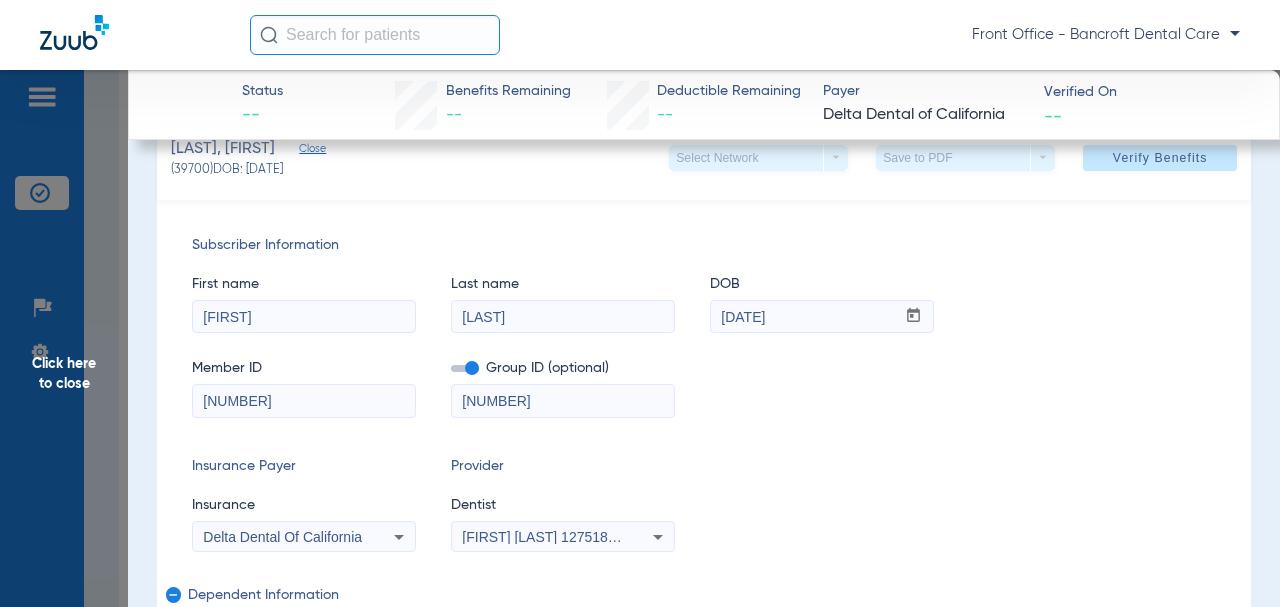type on "[NUMBER]" 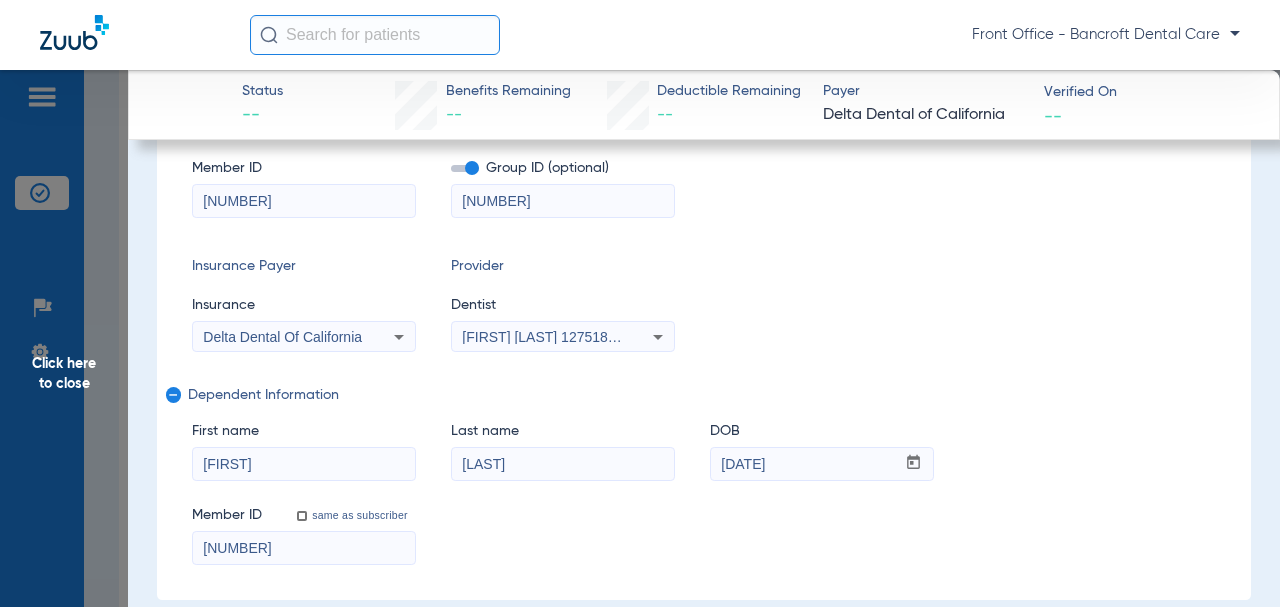 drag, startPoint x: 238, startPoint y: 540, endPoint x: 302, endPoint y: 489, distance: 81.8352 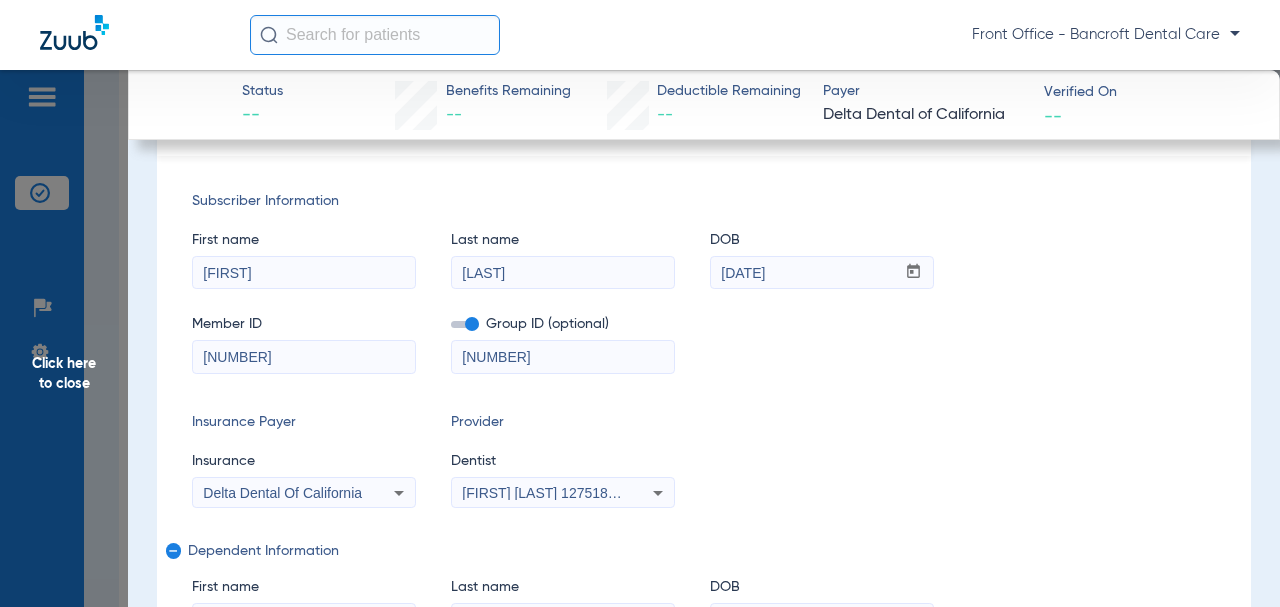 scroll, scrollTop: 556, scrollLeft: 0, axis: vertical 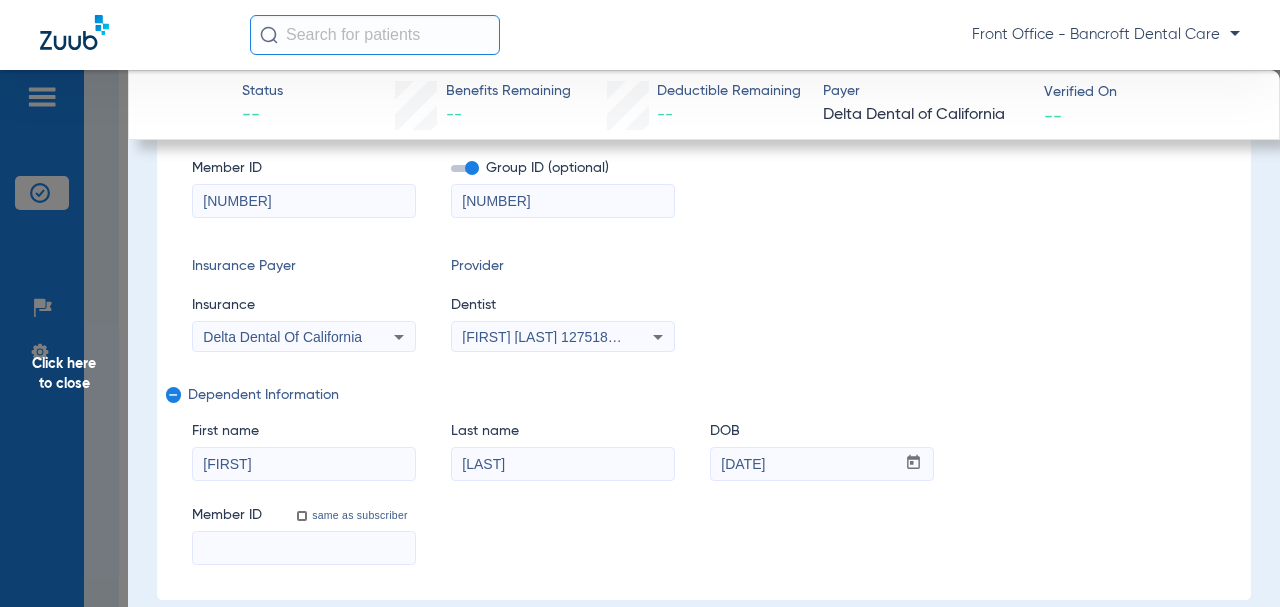 type 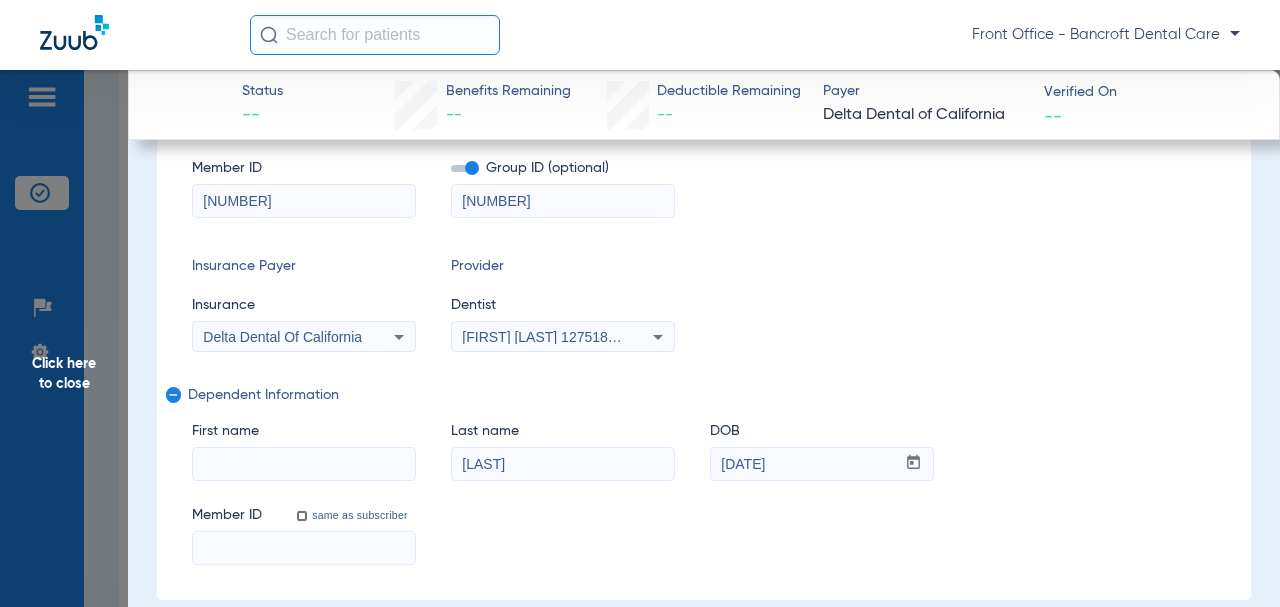 type 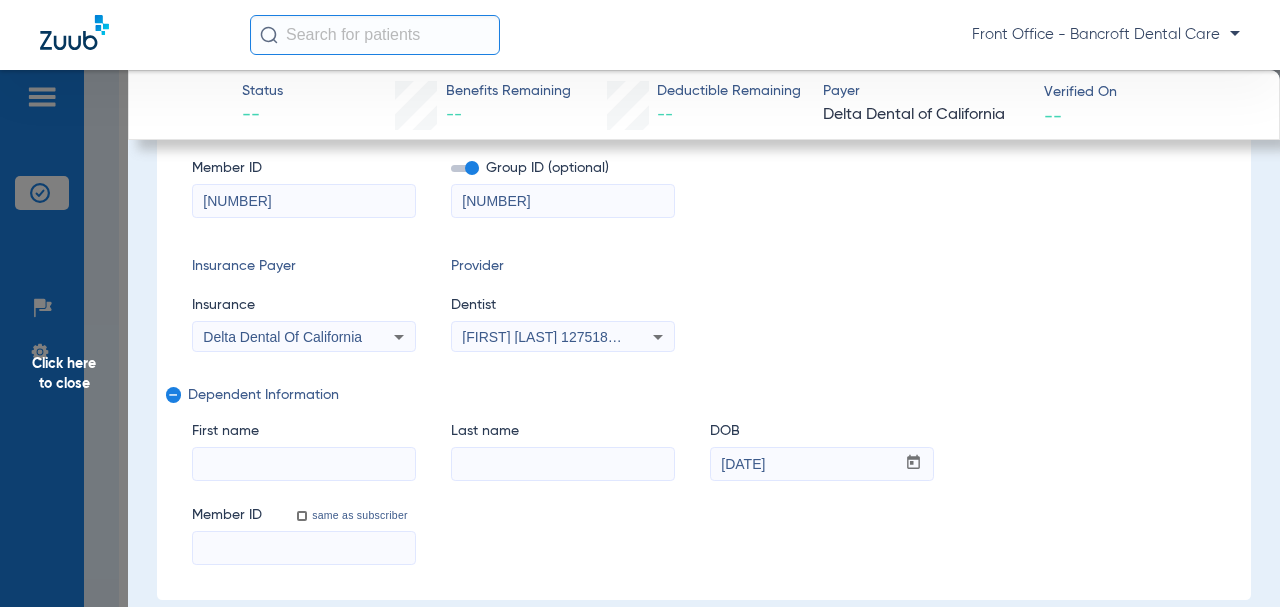 type 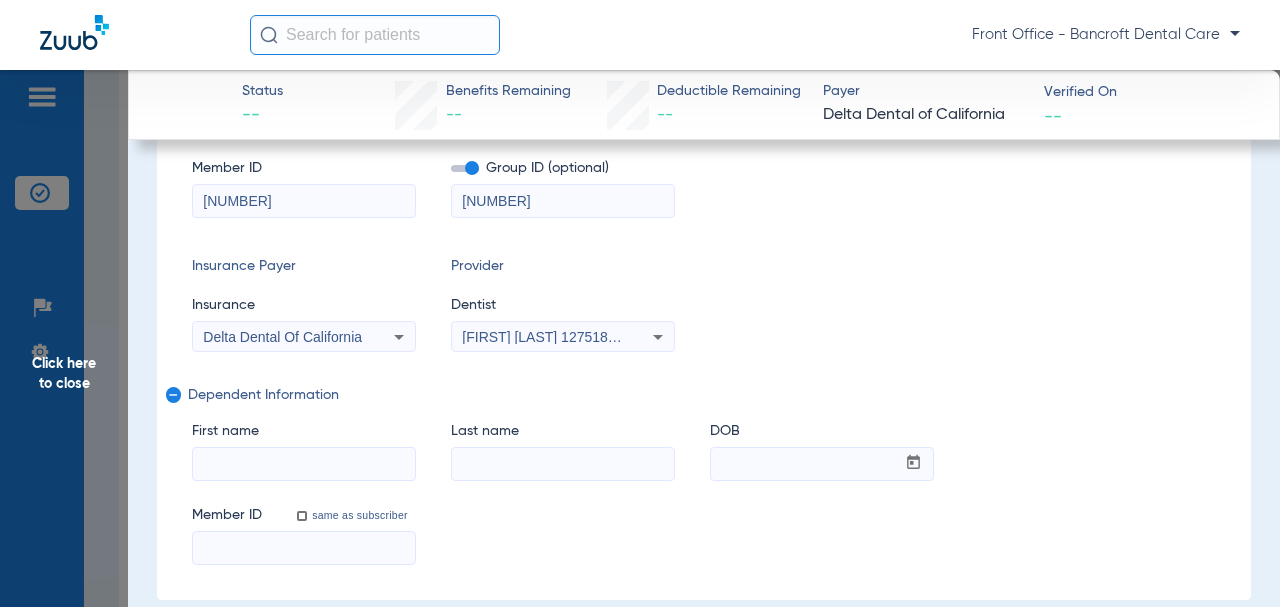 click on "remove" 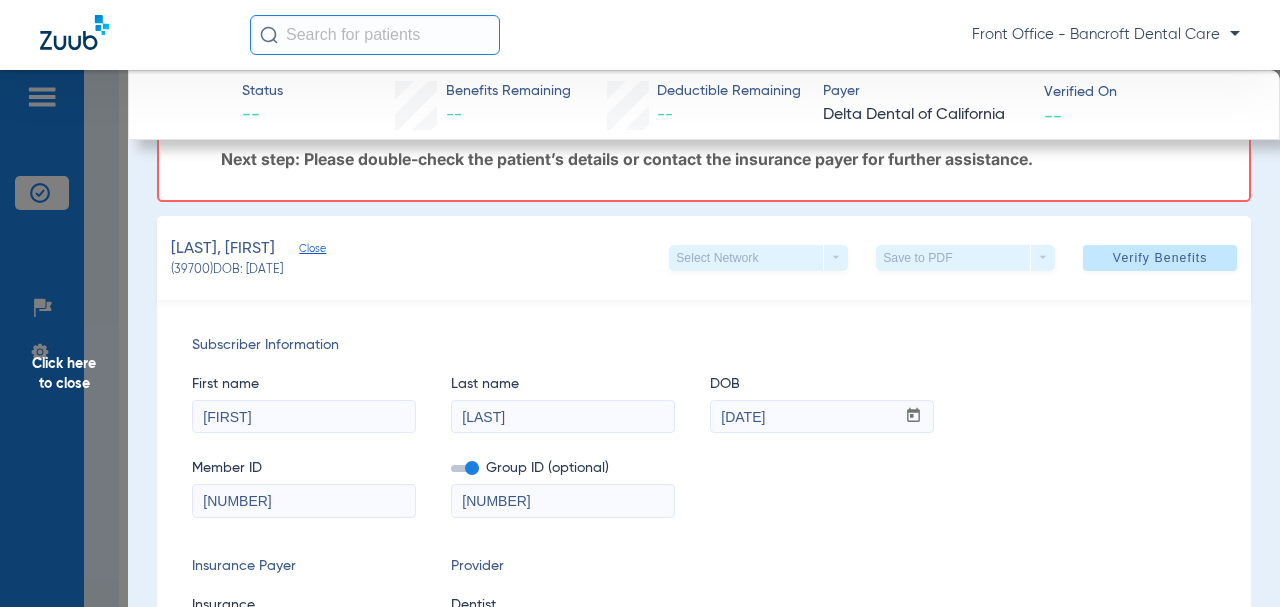 scroll, scrollTop: 0, scrollLeft: 0, axis: both 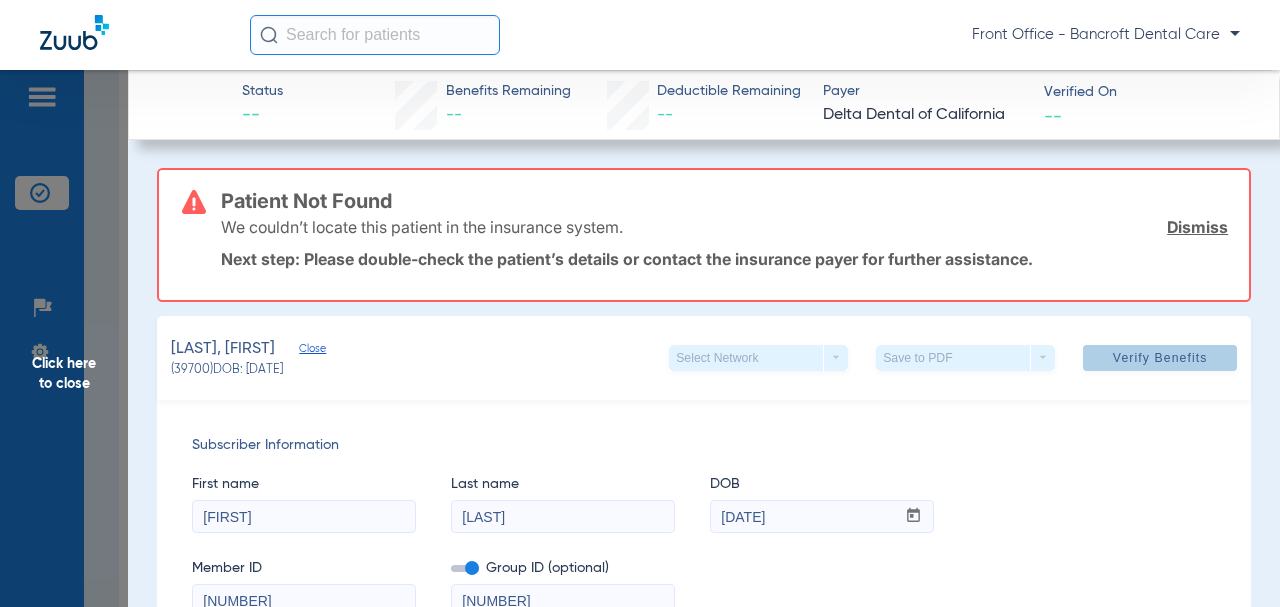 click 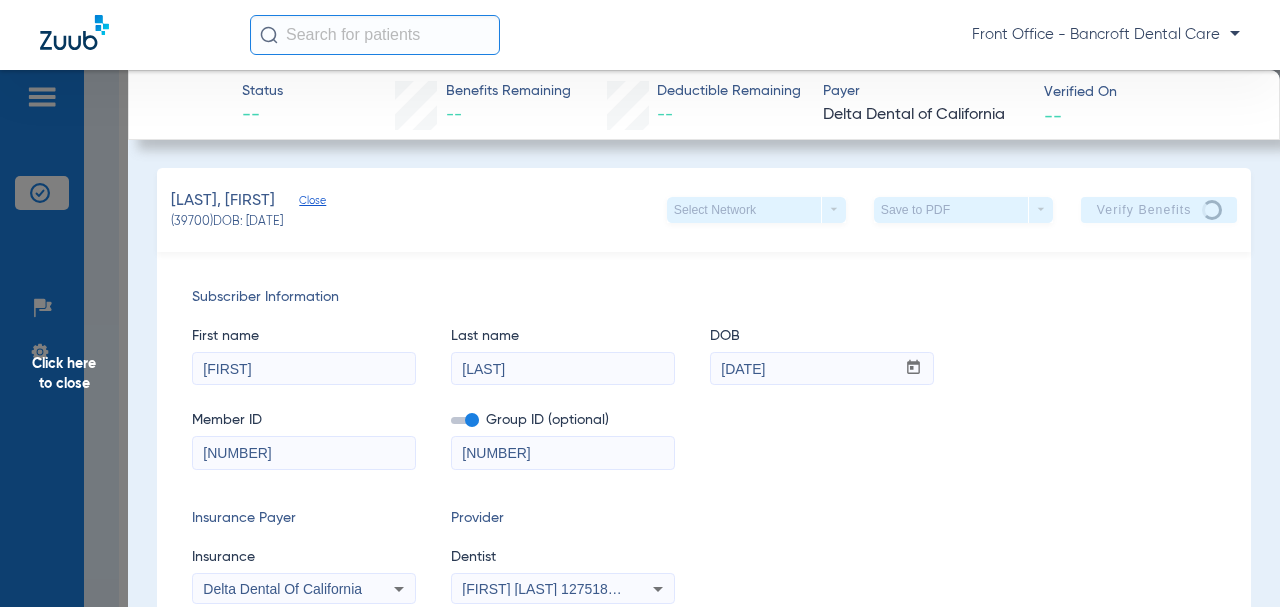 scroll, scrollTop: 0, scrollLeft: 0, axis: both 